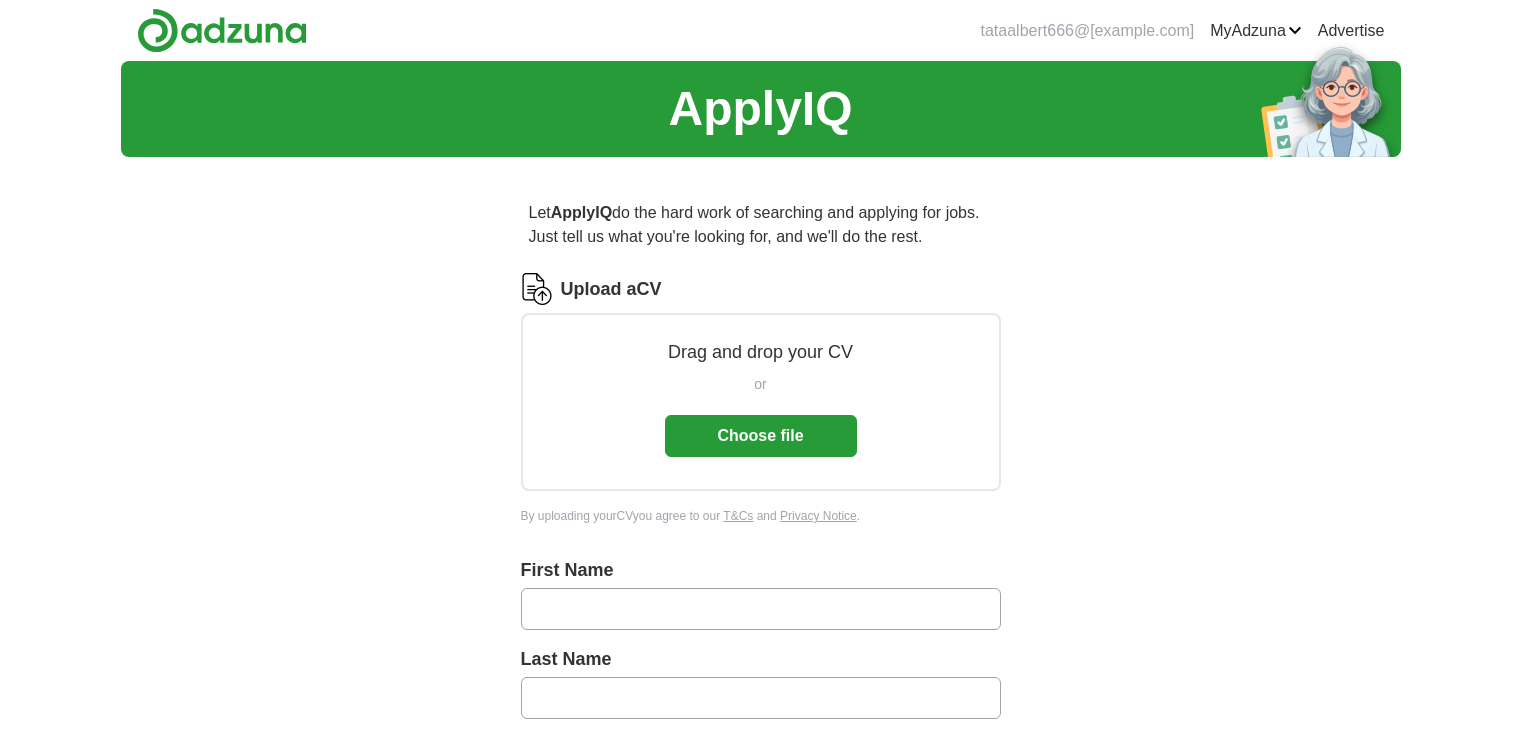 scroll, scrollTop: 0, scrollLeft: 0, axis: both 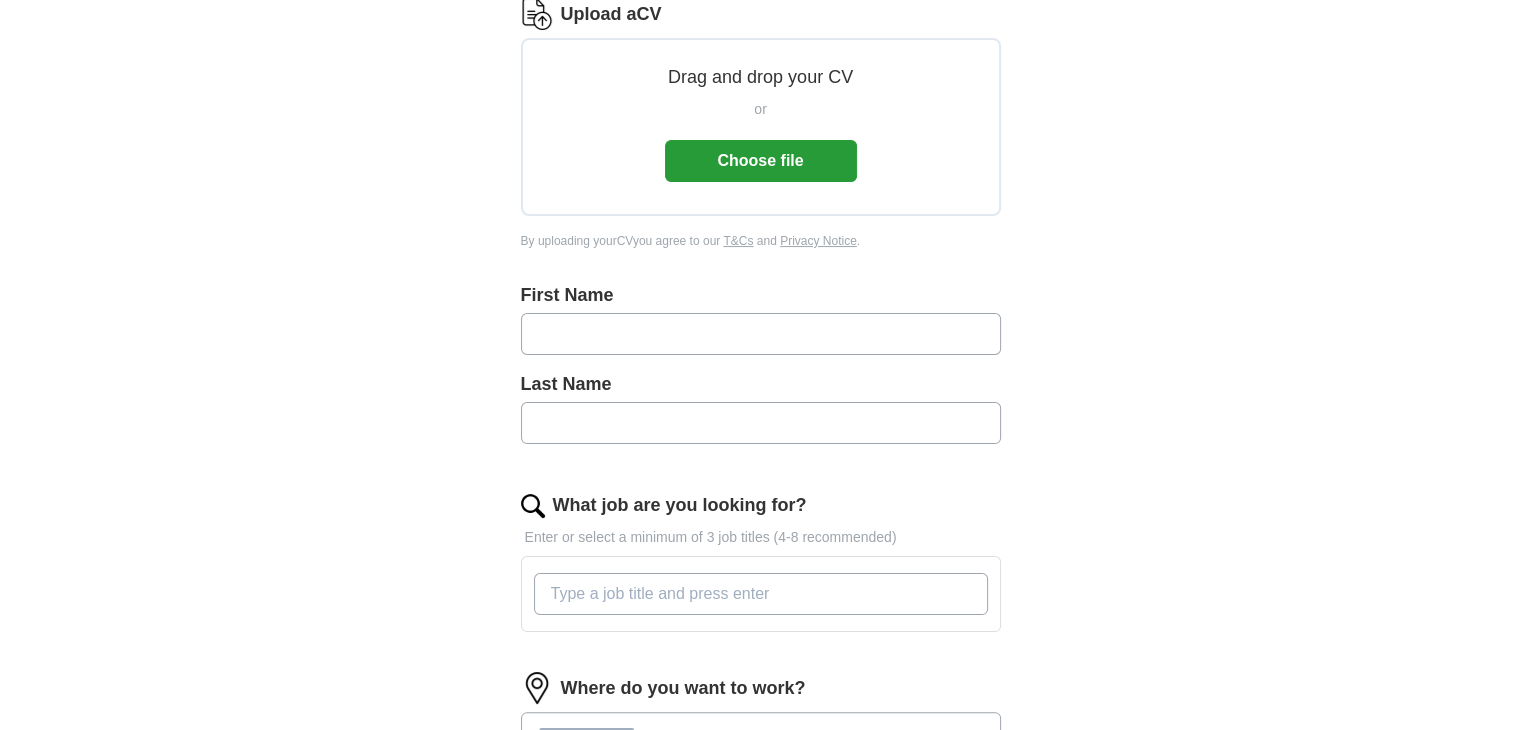 click at bounding box center (761, 334) 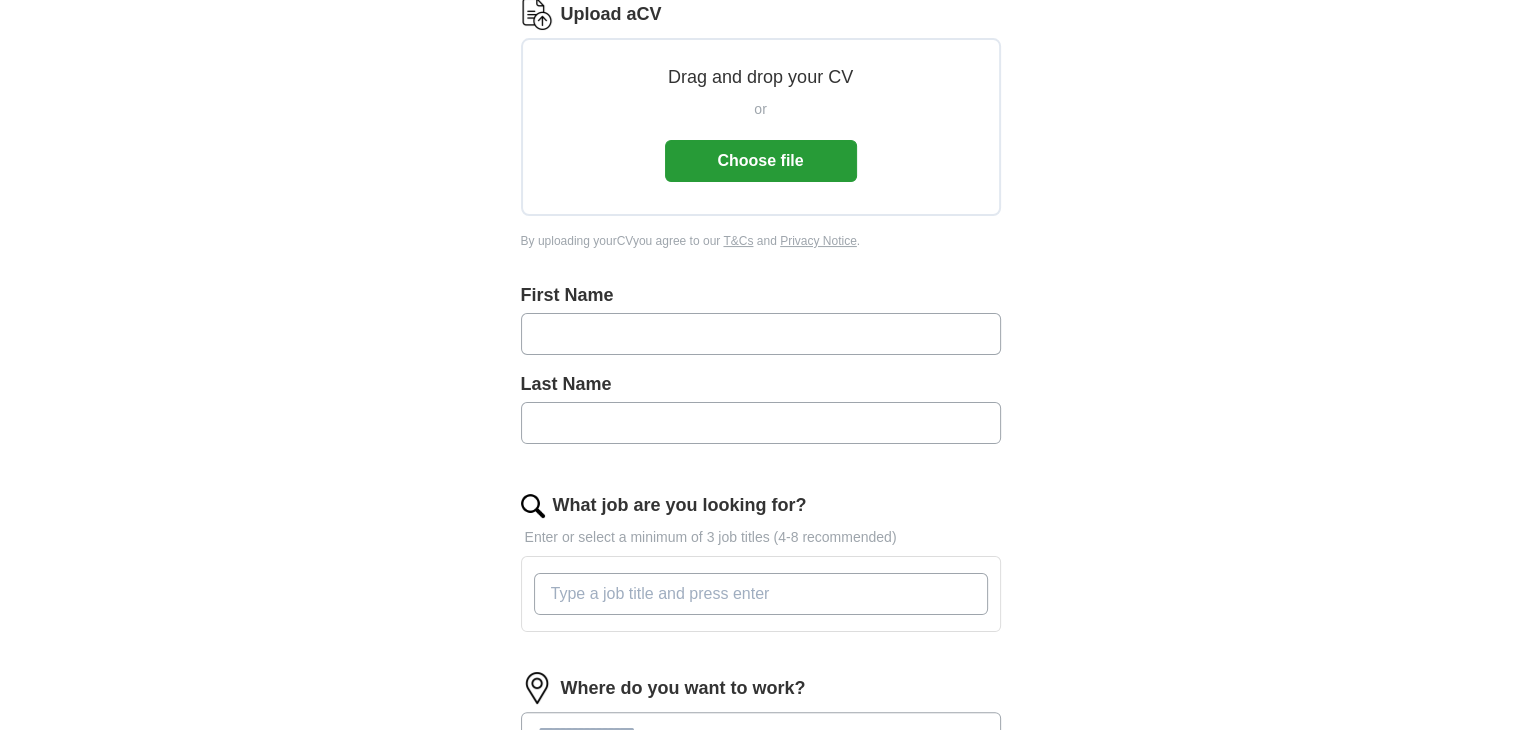type on "******" 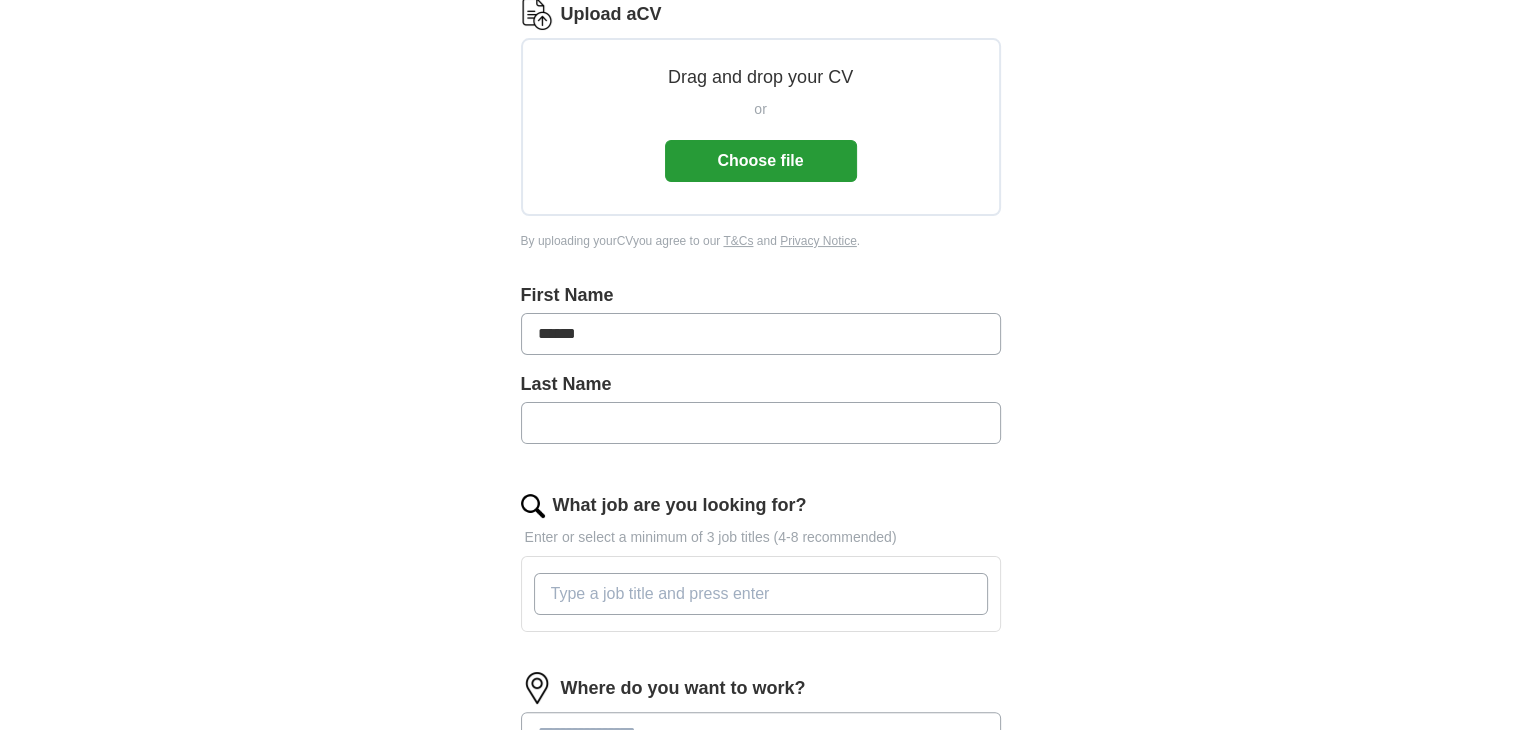 type on "****" 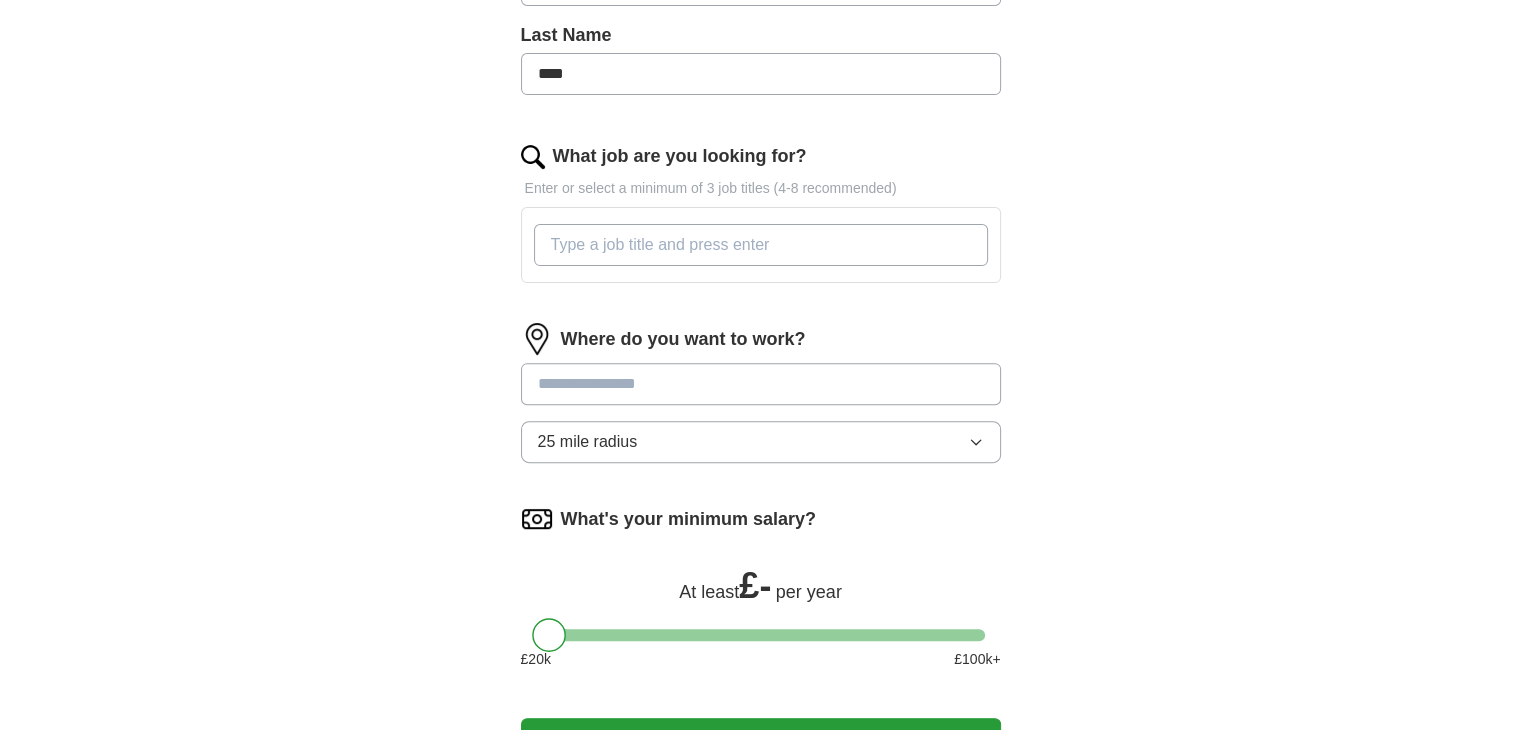 scroll, scrollTop: 626, scrollLeft: 0, axis: vertical 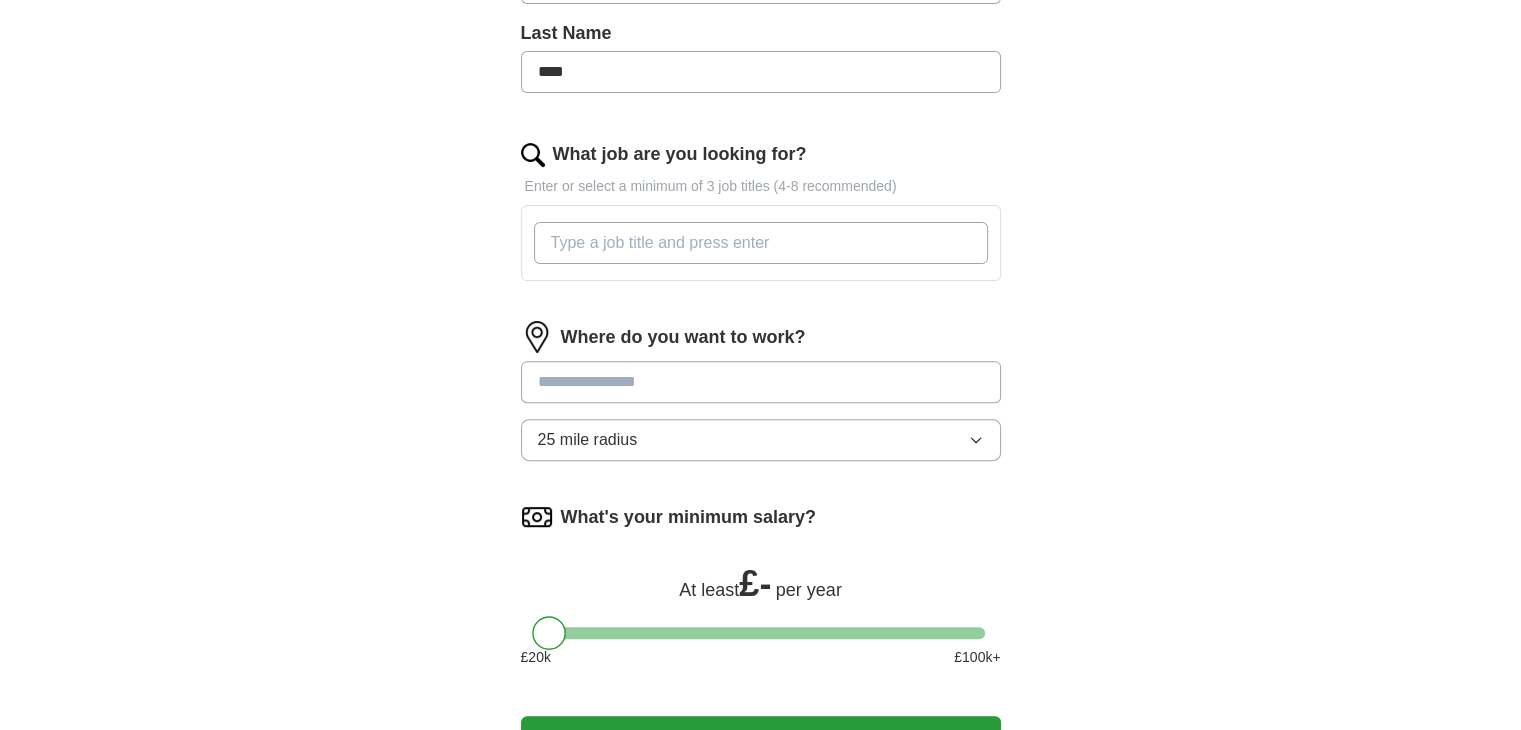 type on "**********" 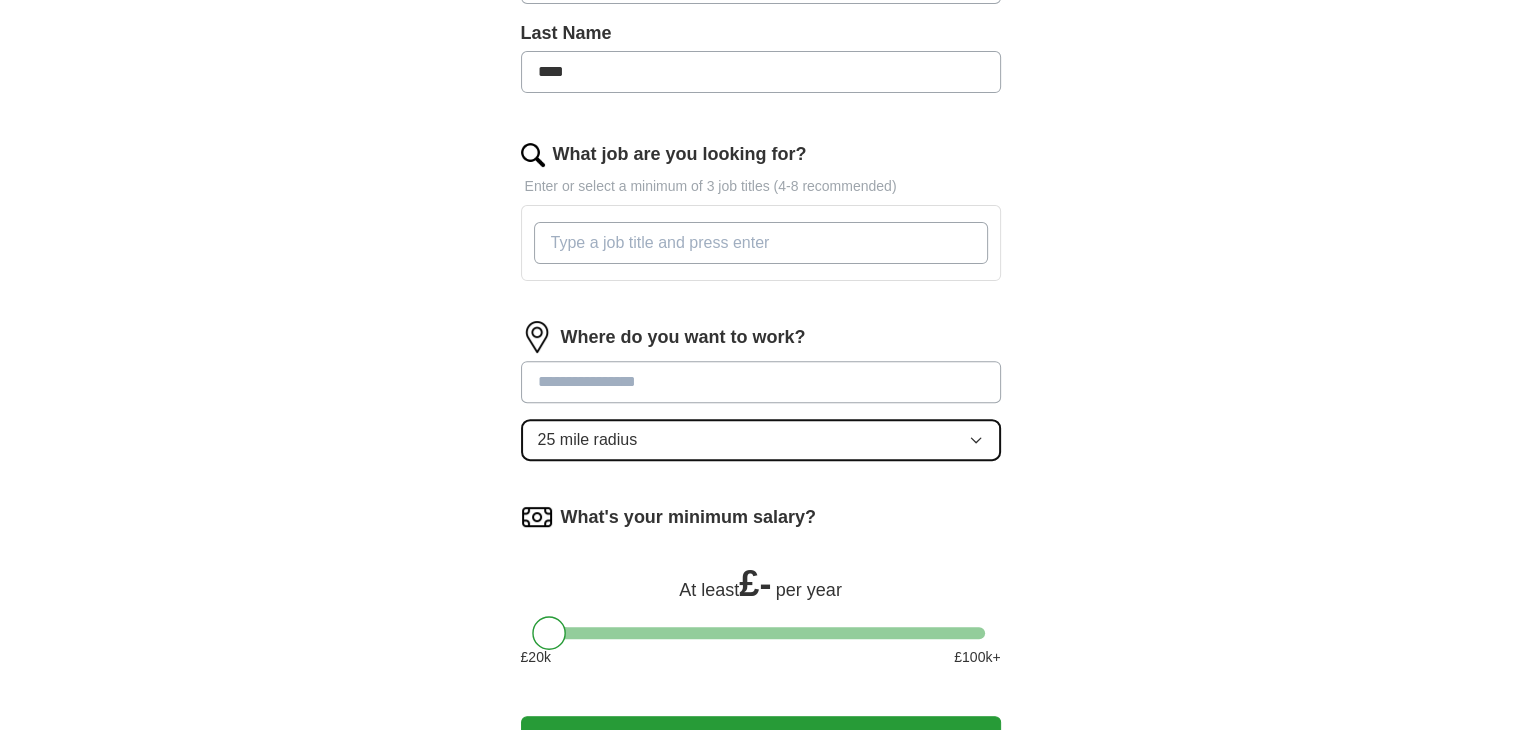 click on "25 mile radius" at bounding box center [761, 440] 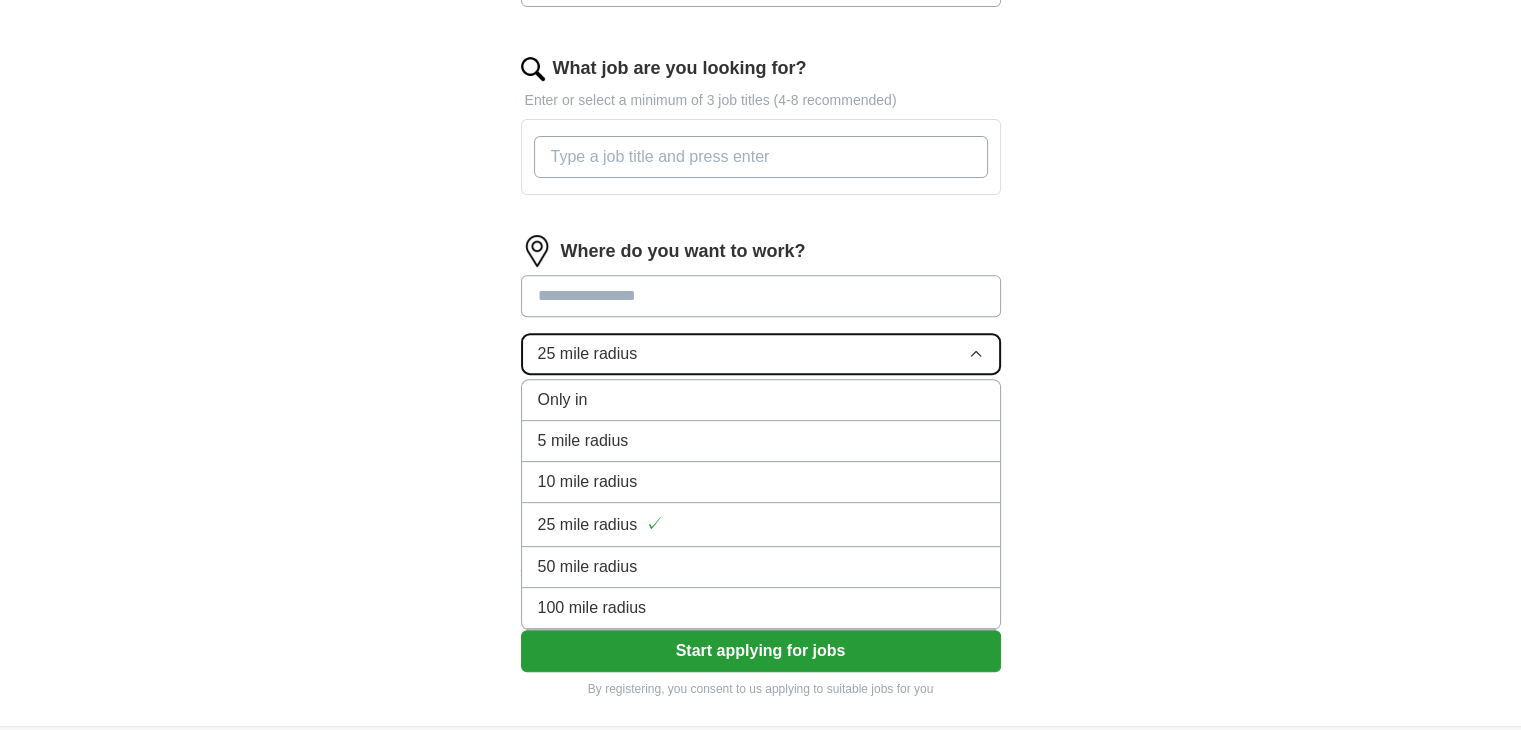 scroll, scrollTop: 754, scrollLeft: 0, axis: vertical 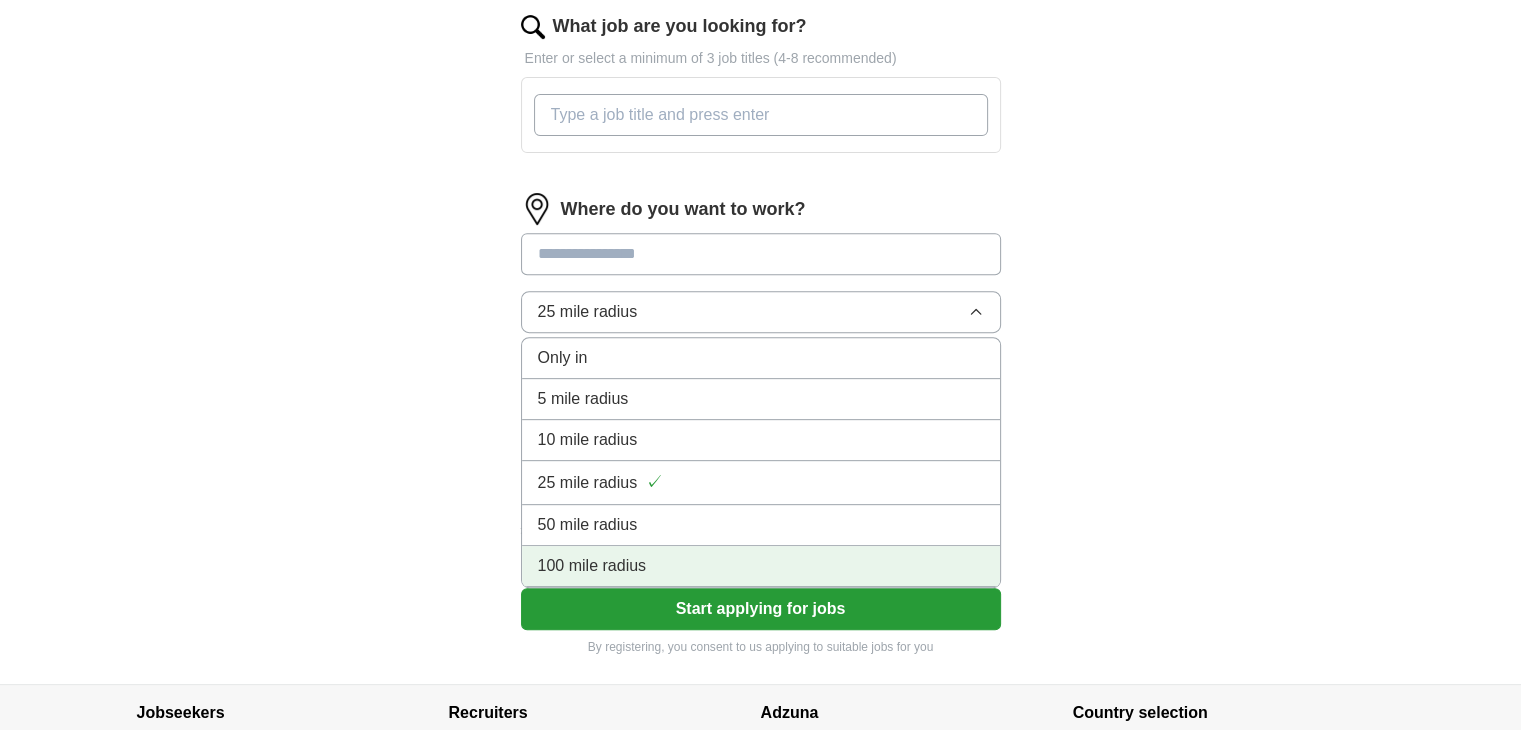 click on "100 mile radius" at bounding box center (592, 566) 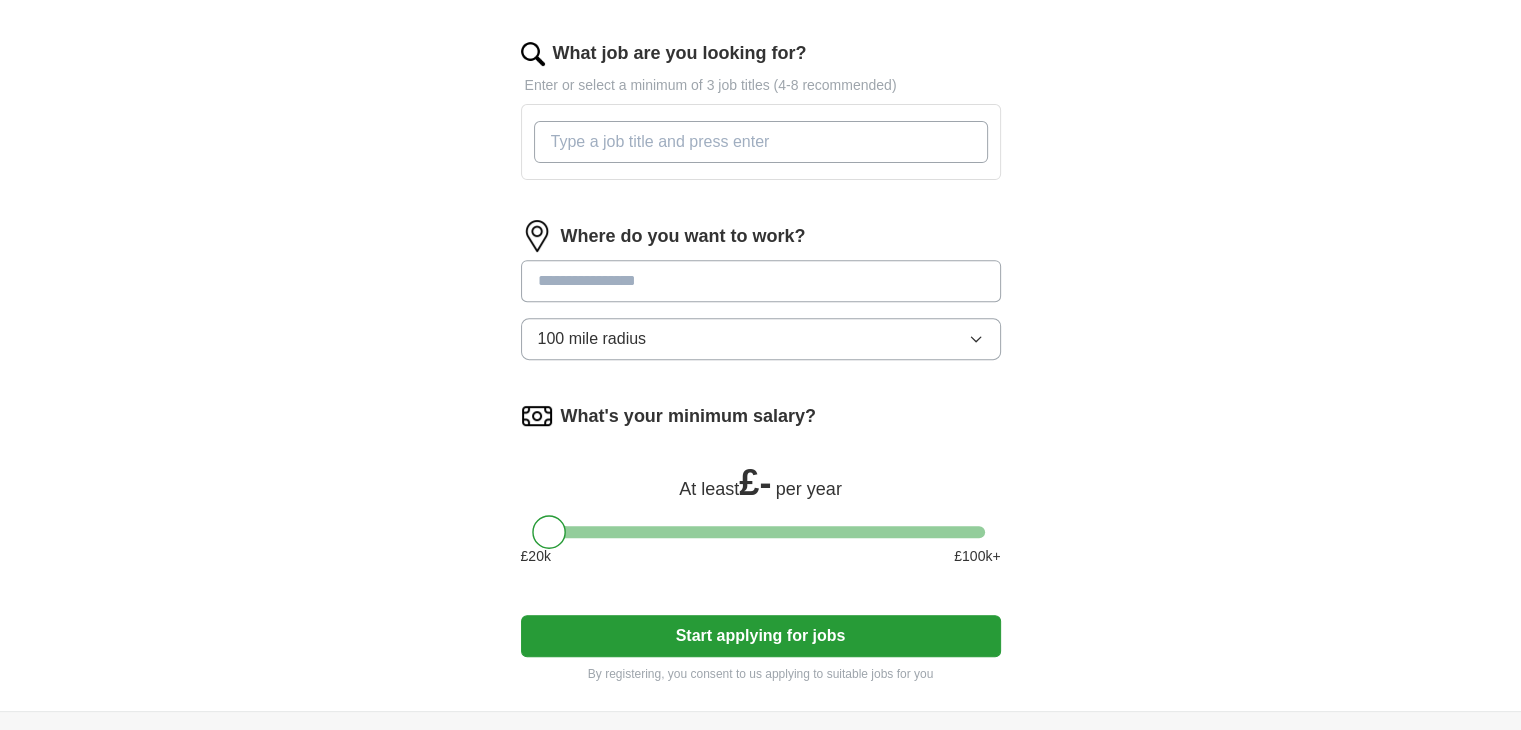 scroll, scrollTop: 726, scrollLeft: 0, axis: vertical 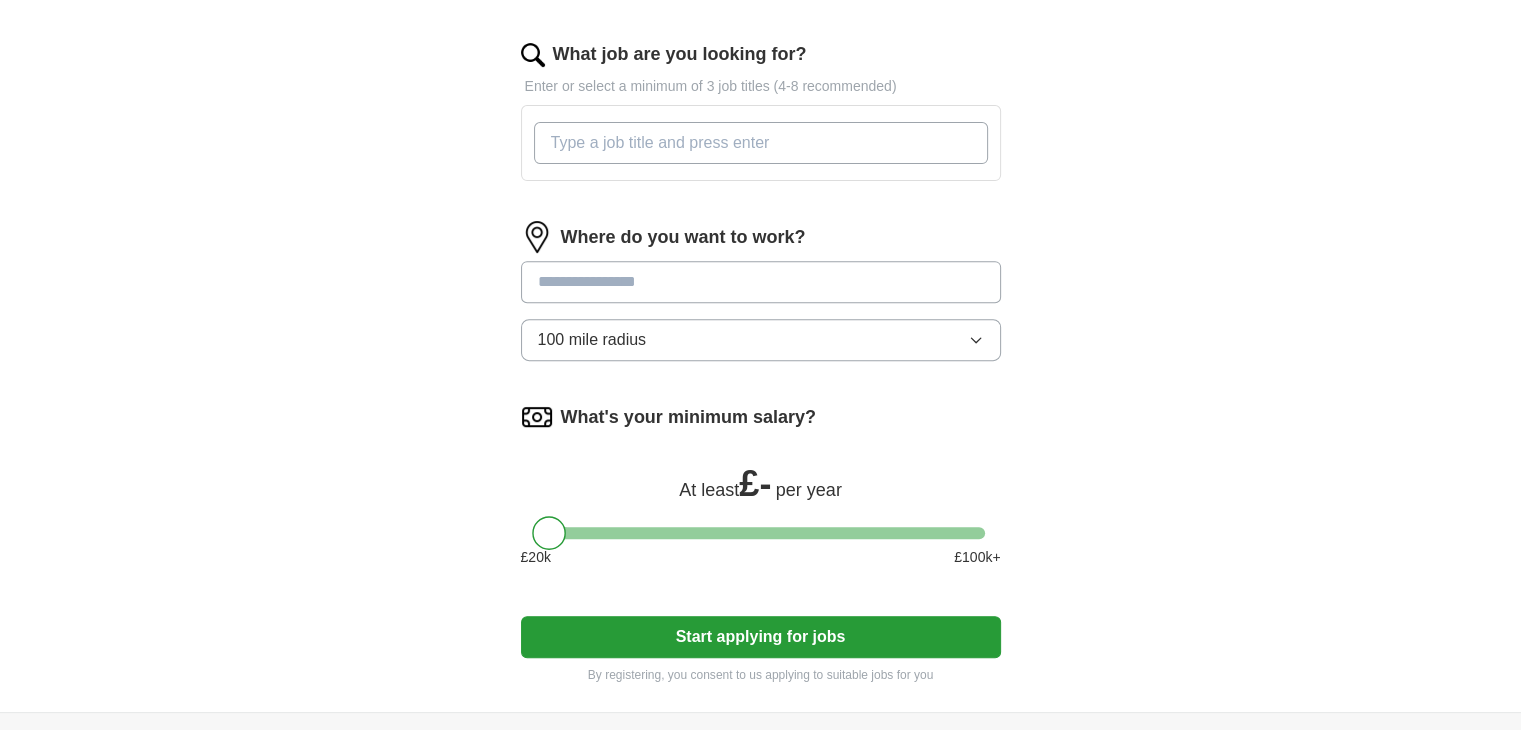 click on "What job are you looking for?" at bounding box center (761, 143) 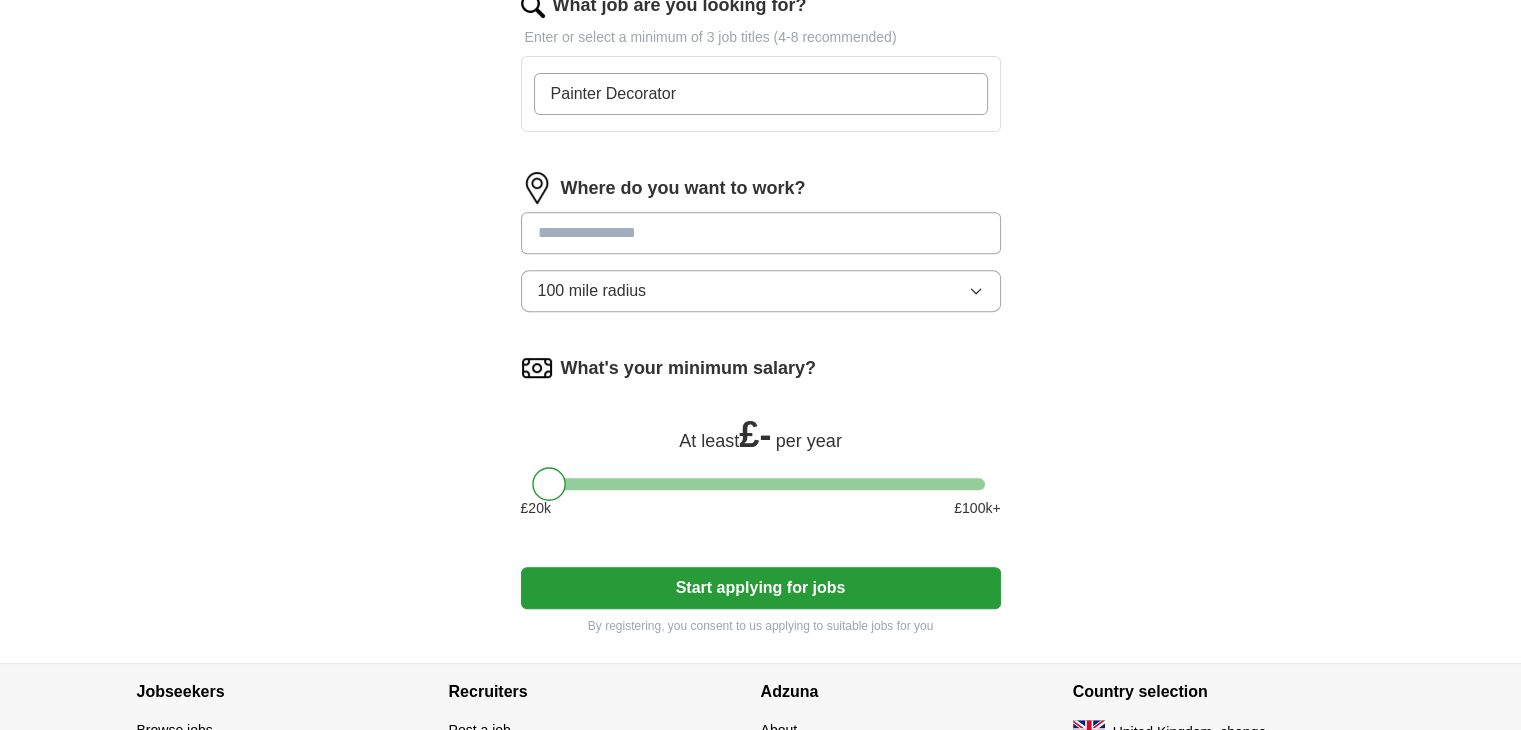 scroll, scrollTop: 780, scrollLeft: 0, axis: vertical 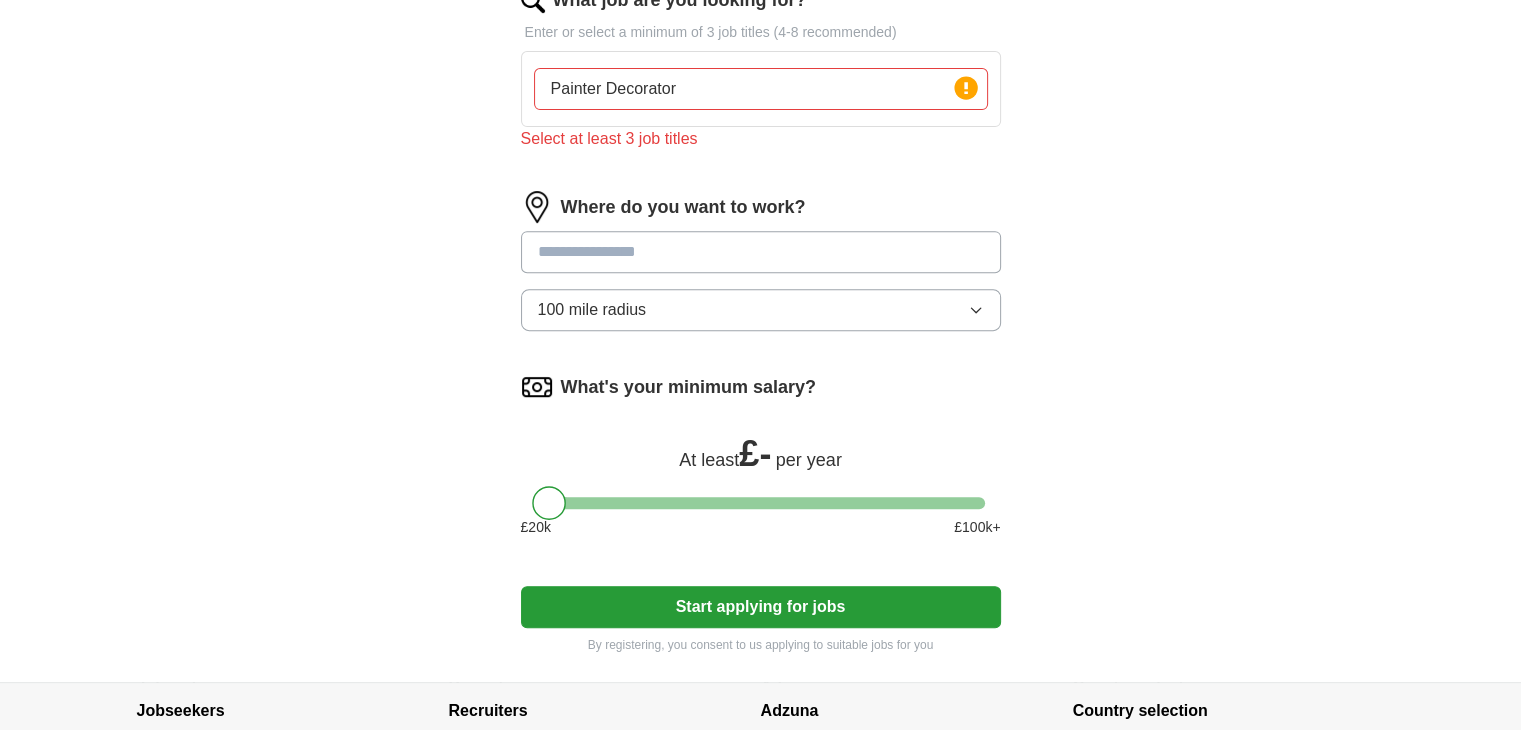 click at bounding box center [761, 252] 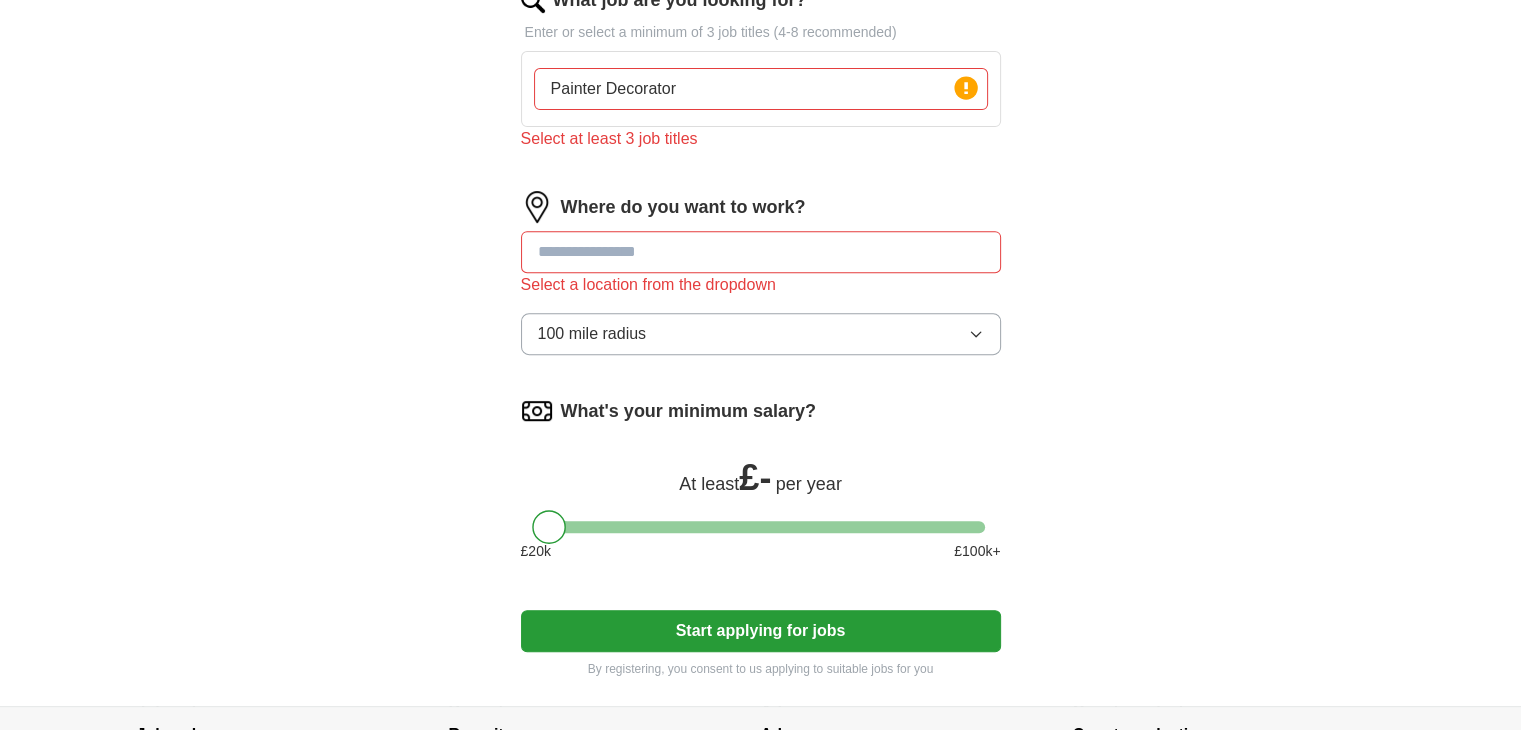 click on "Painter Decorator" at bounding box center [761, 89] 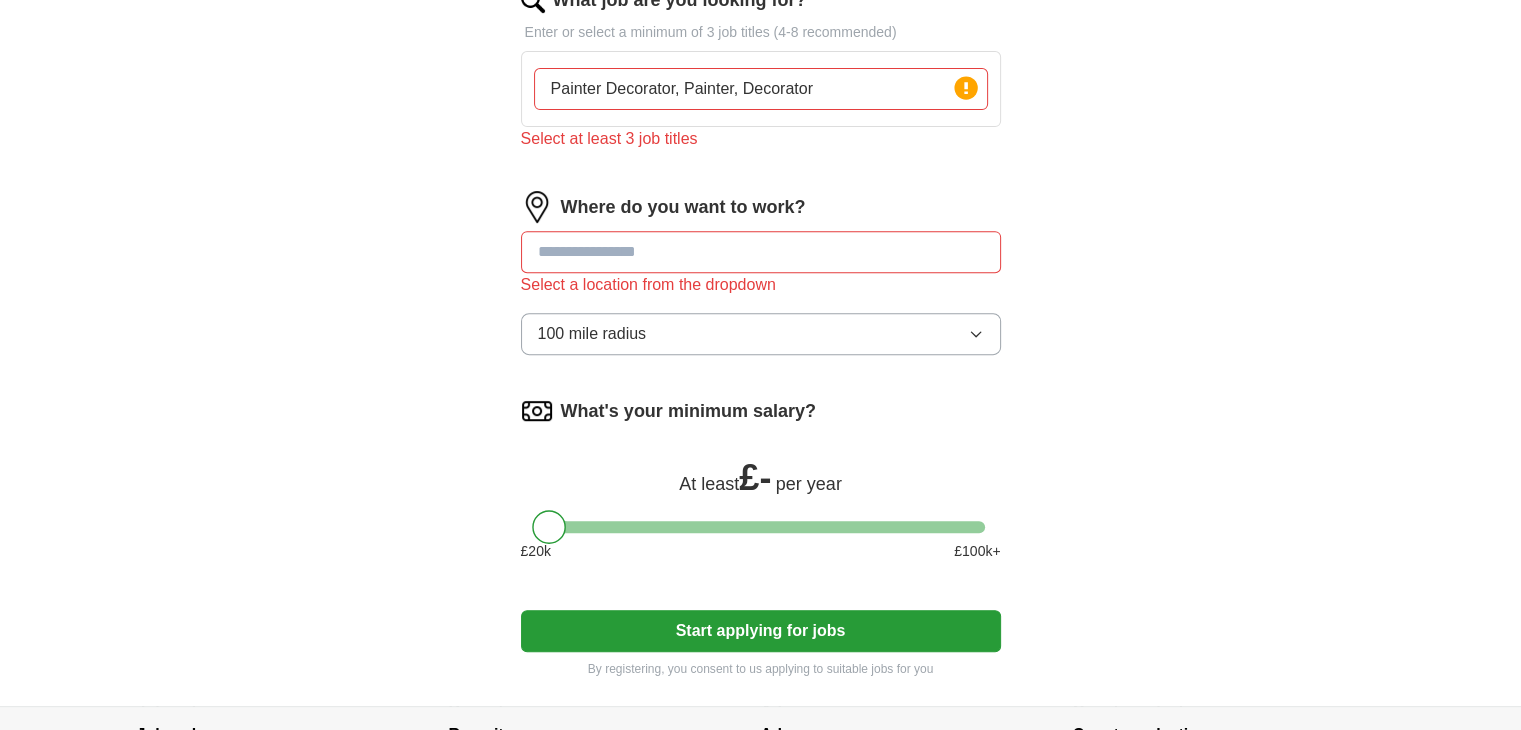 type on "Painter Decorator, Painter, Decorator" 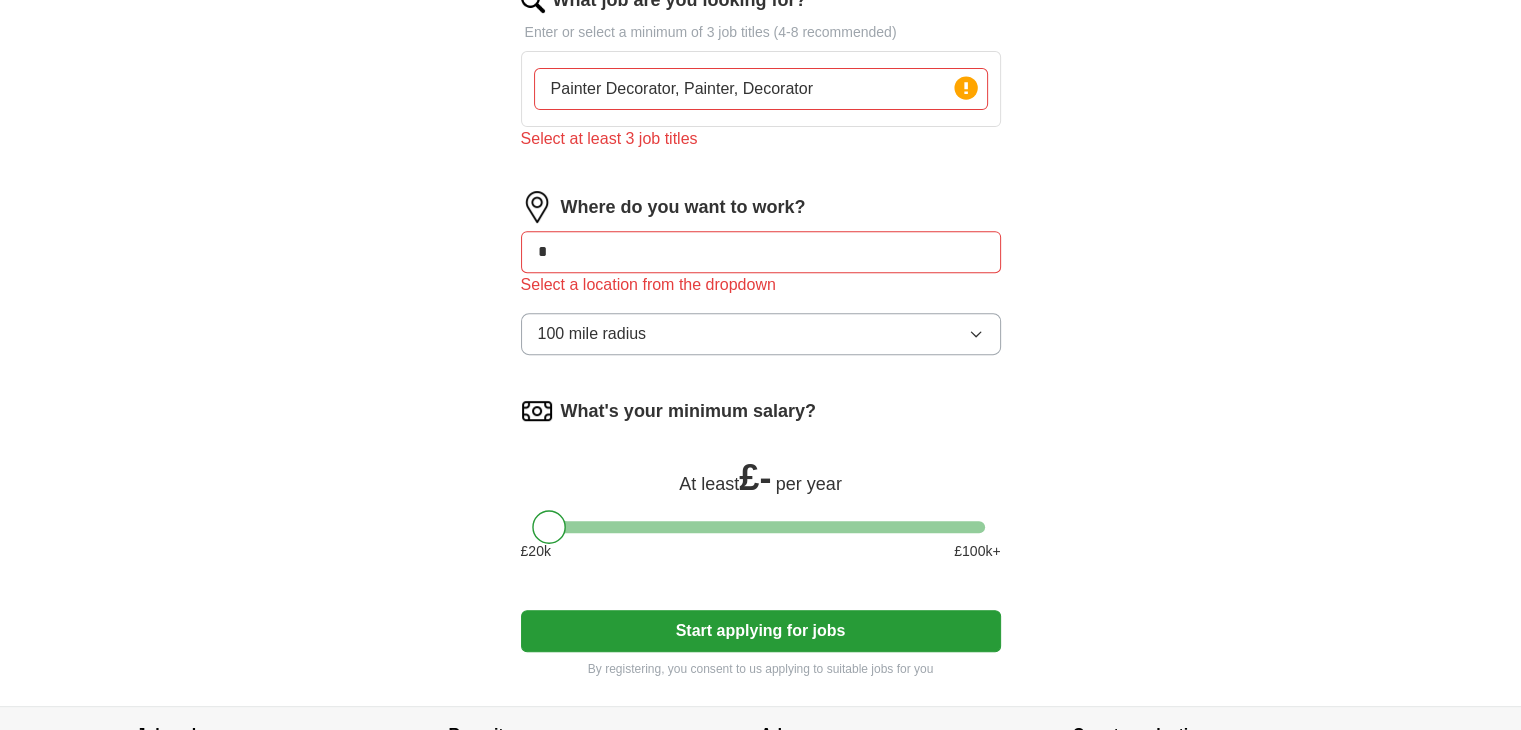 type on "**" 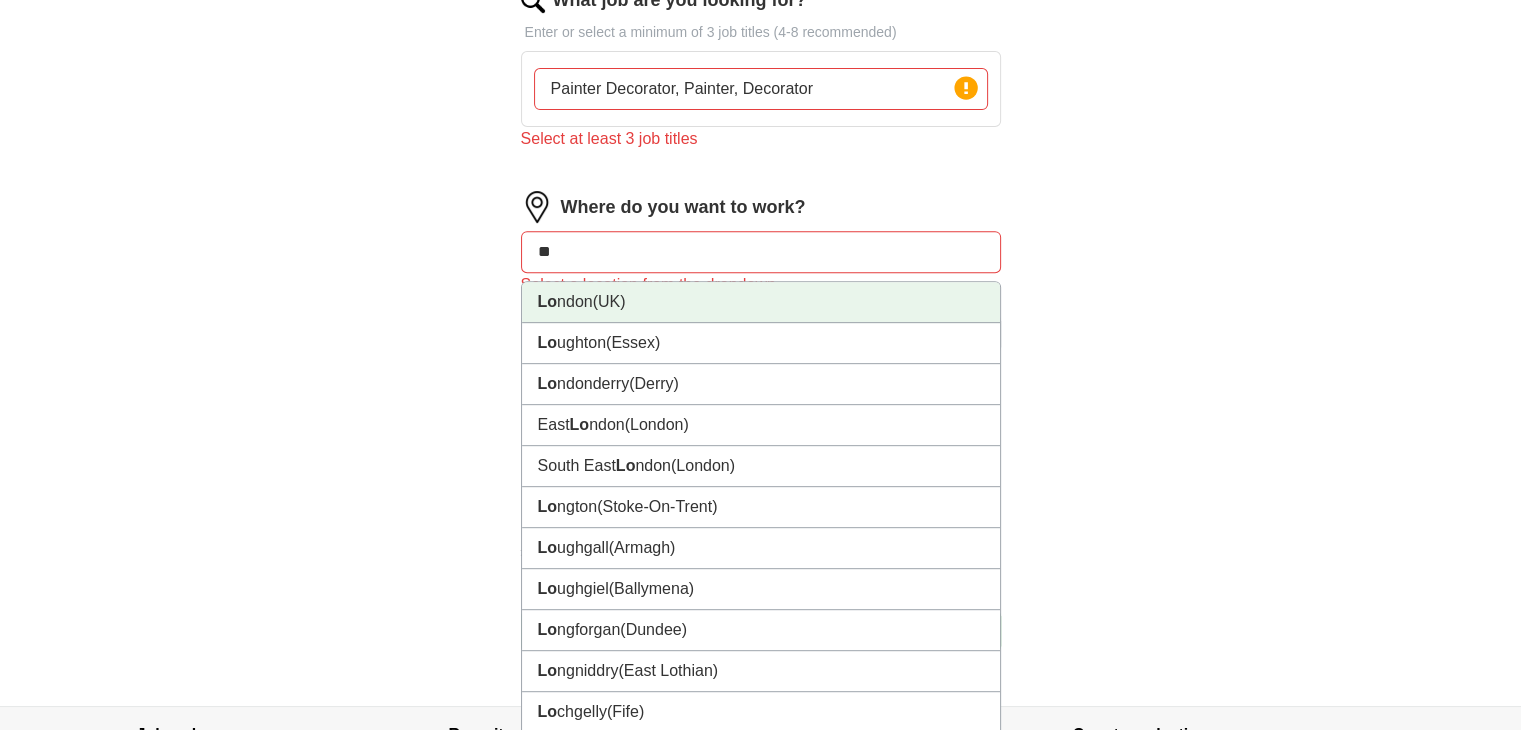 click on "Lo ndon  (UK)" at bounding box center (761, 302) 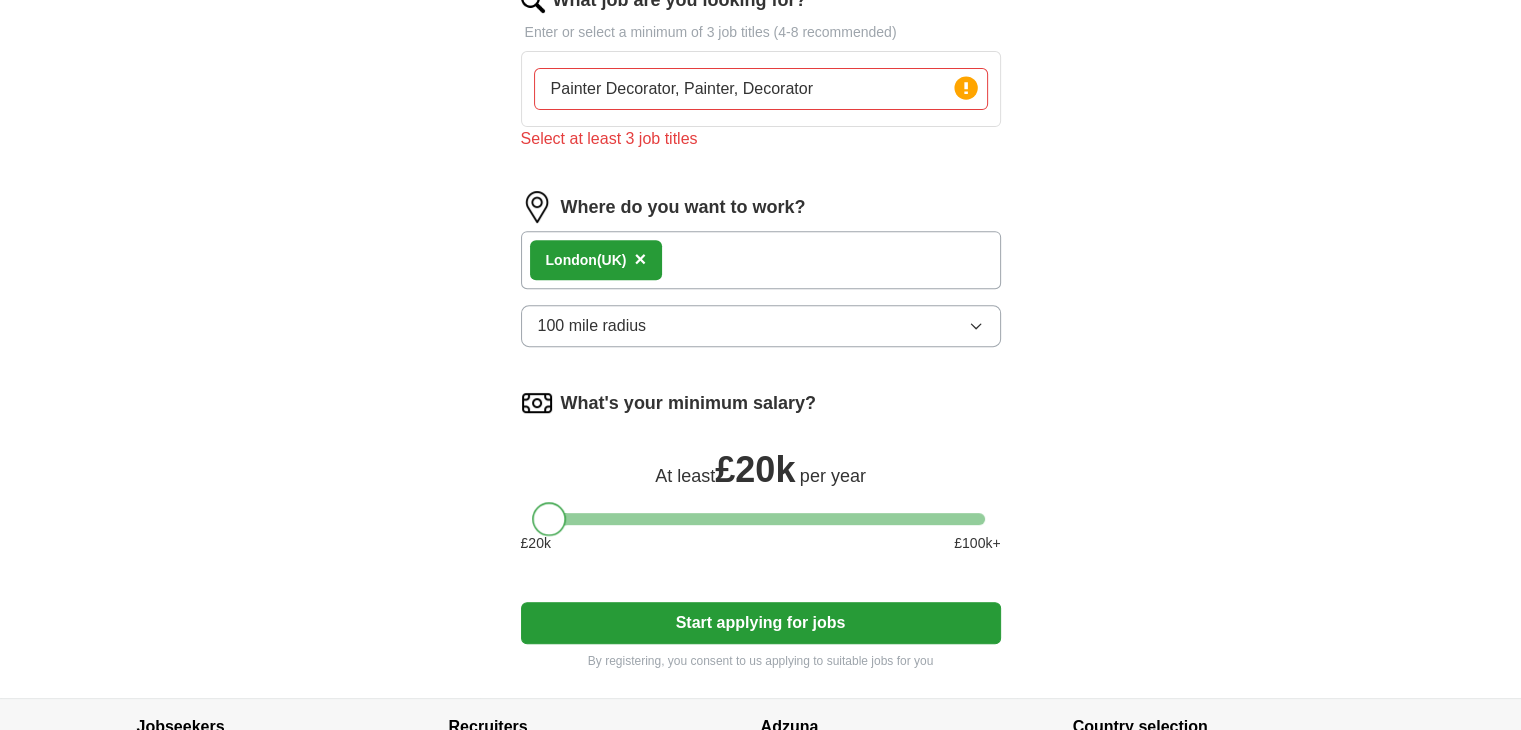 click at bounding box center [549, 519] 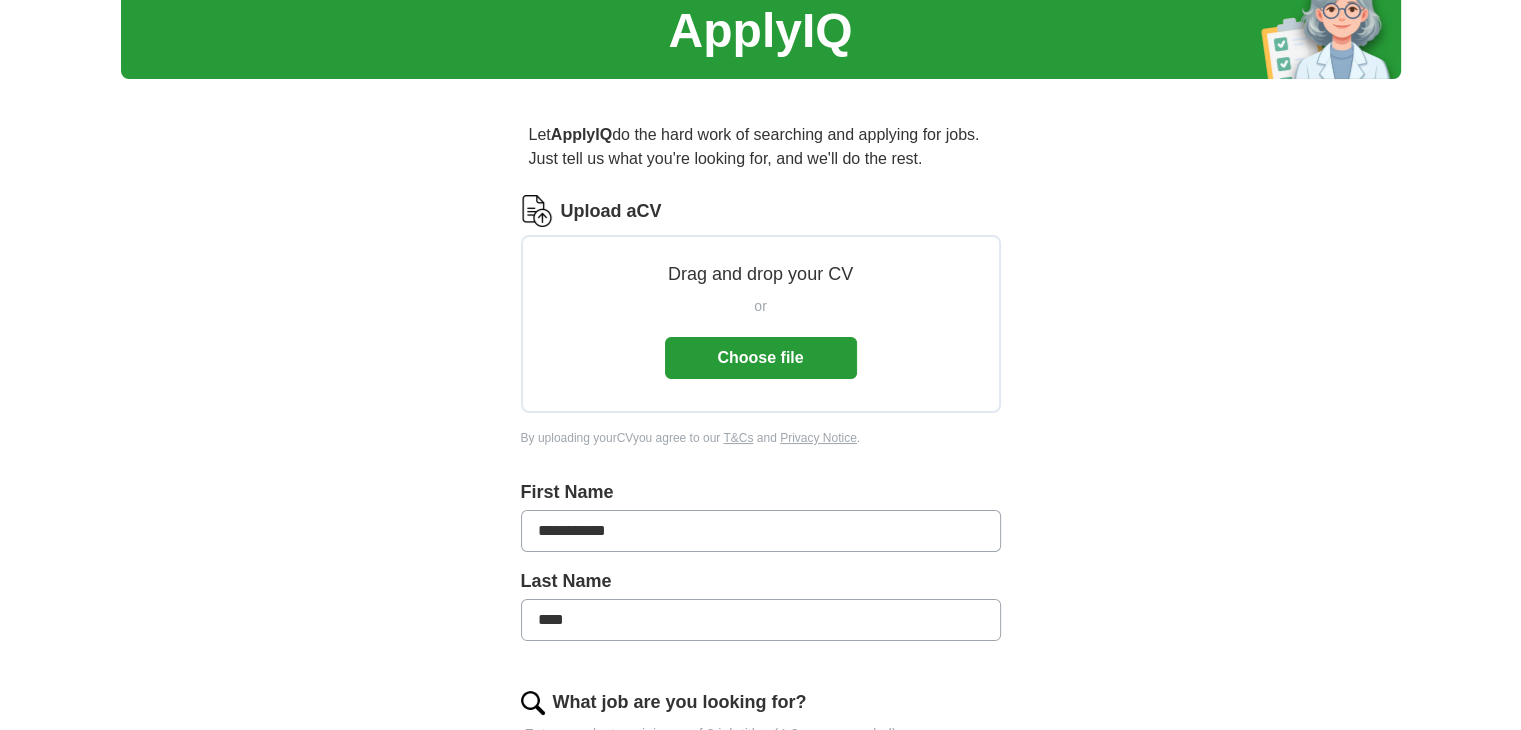 scroll, scrollTop: 71, scrollLeft: 0, axis: vertical 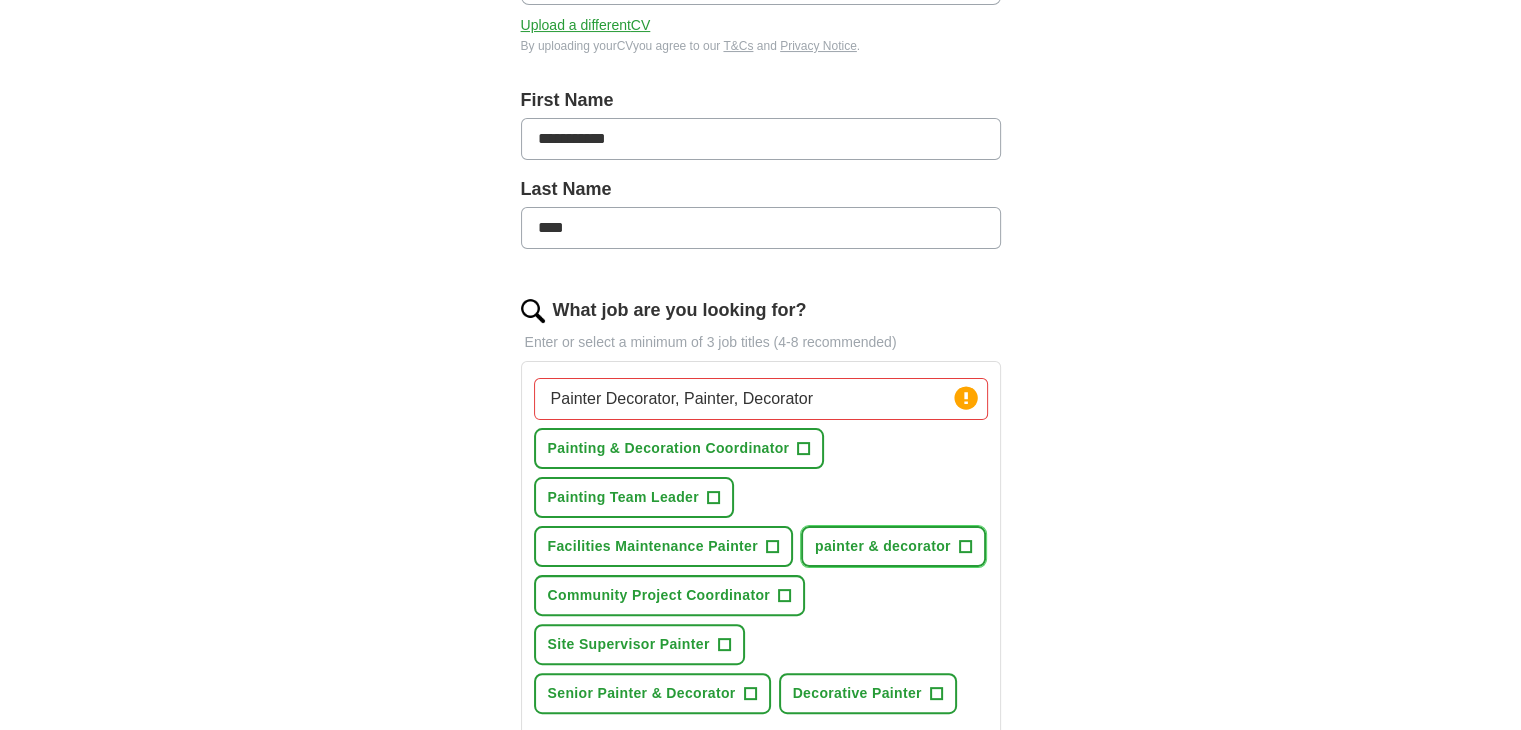 click on "+" at bounding box center (965, 547) 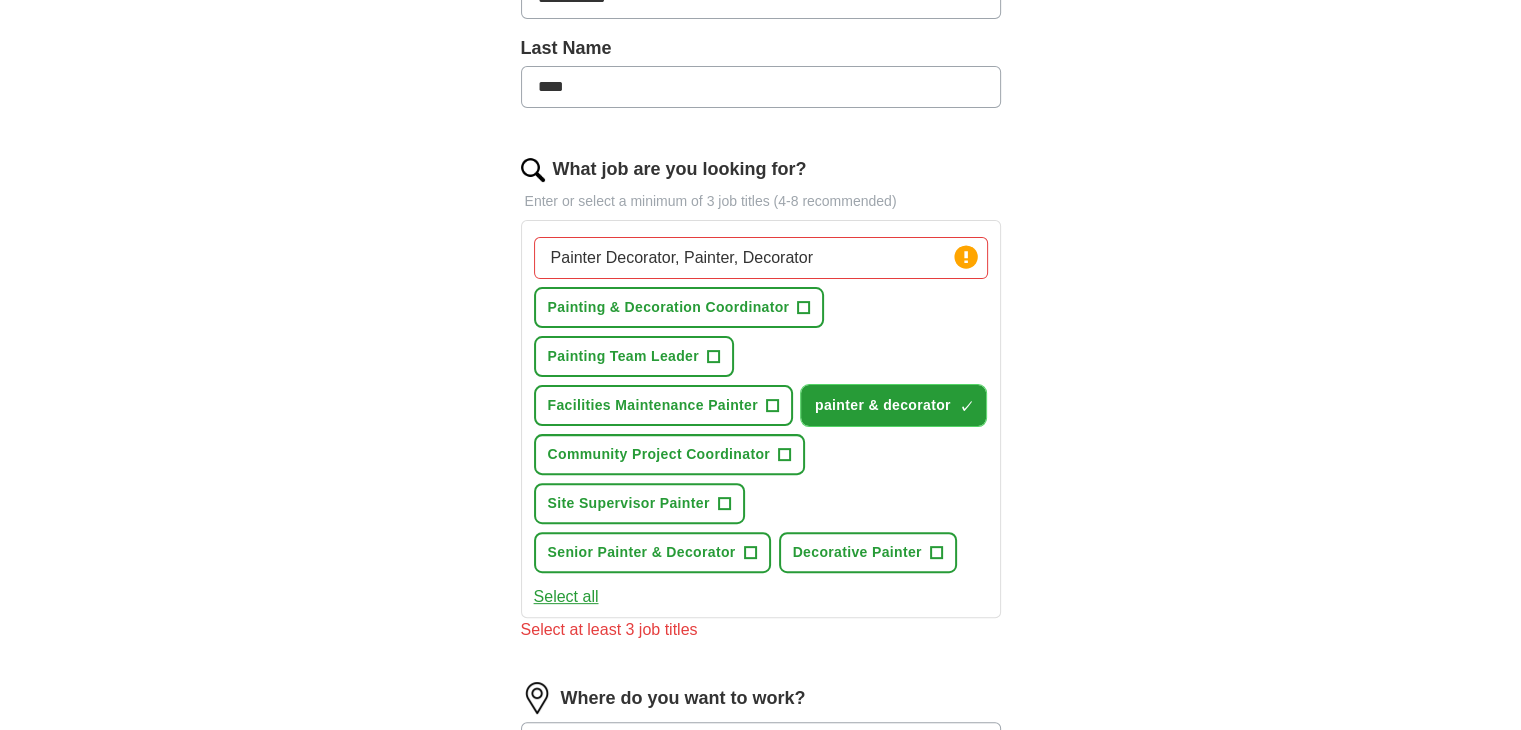 scroll, scrollTop: 522, scrollLeft: 0, axis: vertical 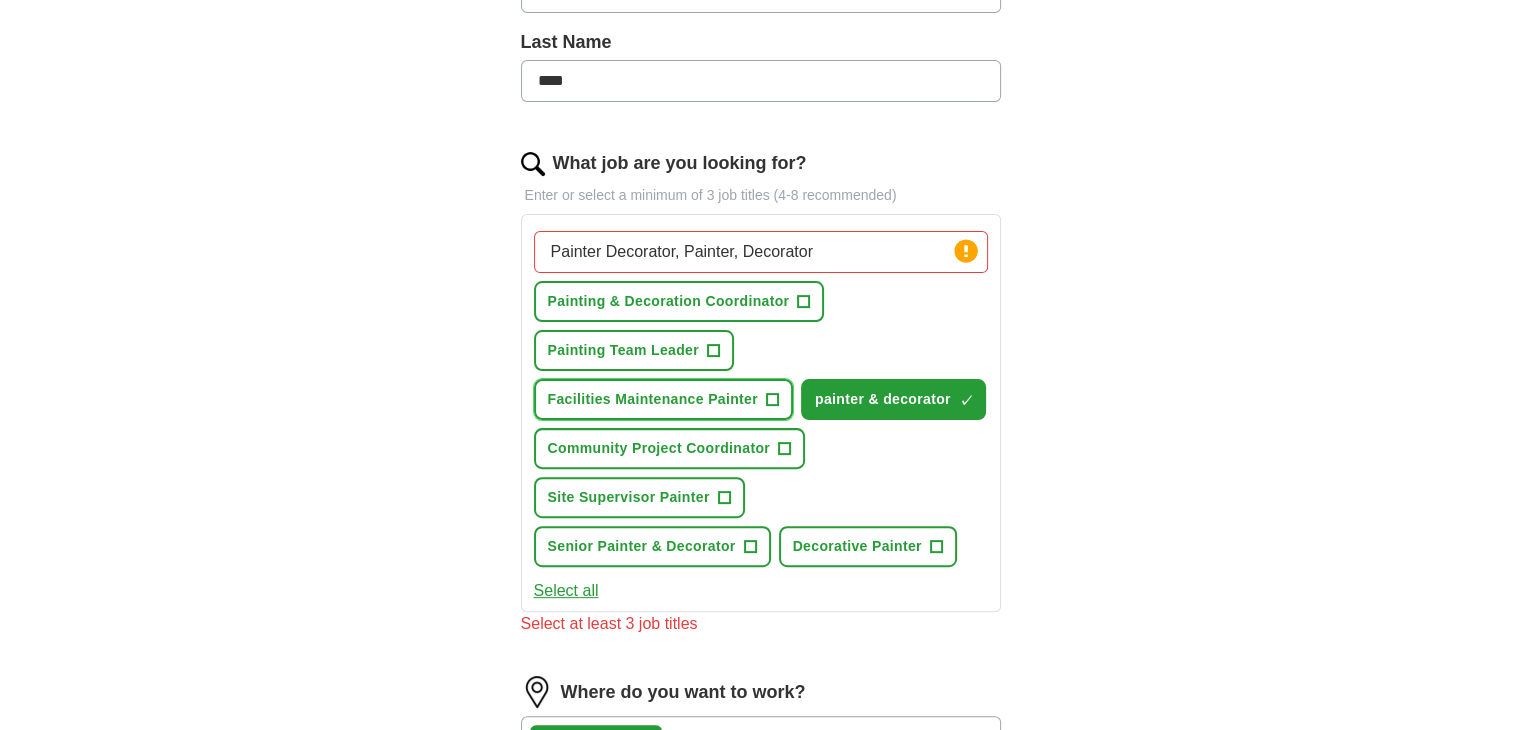 click on "Facilities Maintenance Painter +" at bounding box center (663, 399) 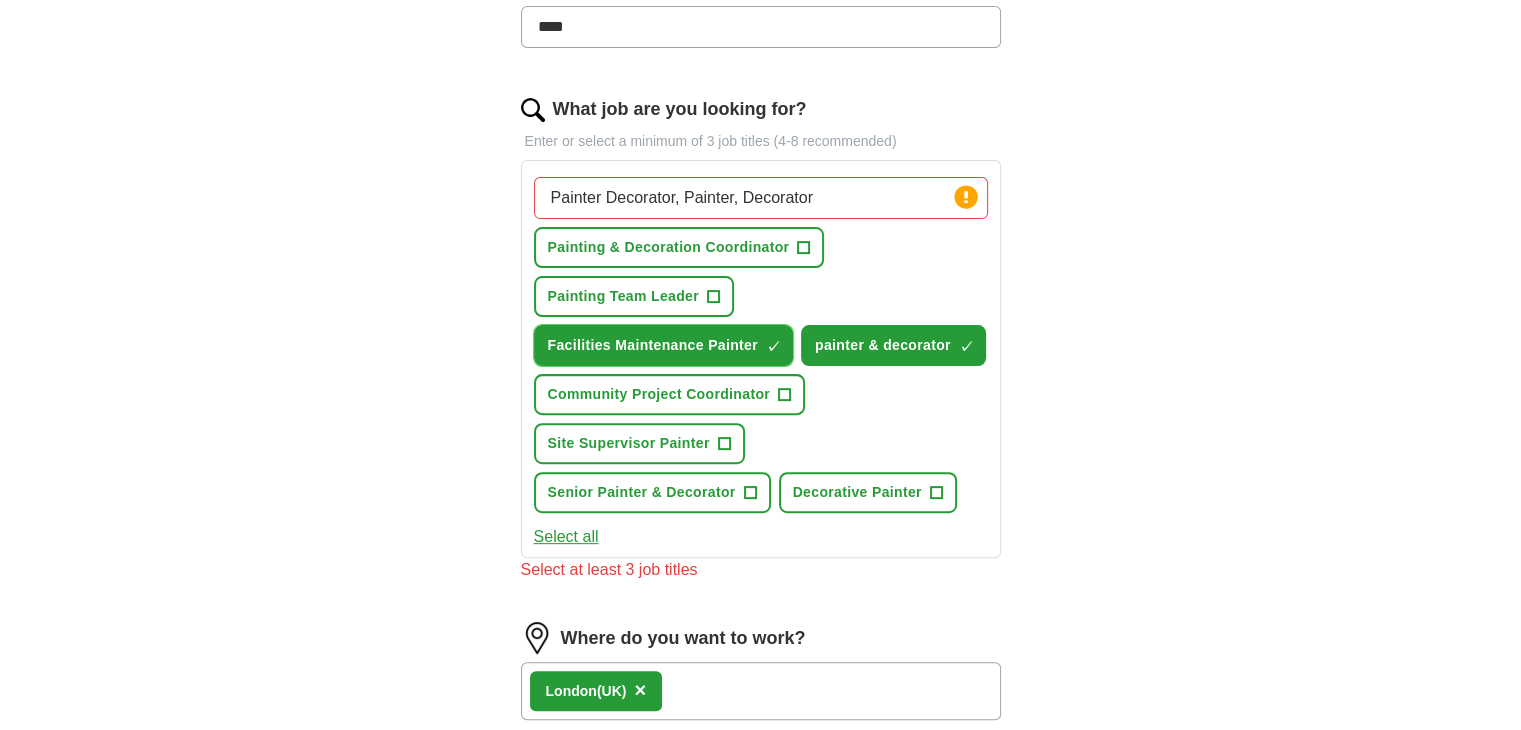 scroll, scrollTop: 576, scrollLeft: 0, axis: vertical 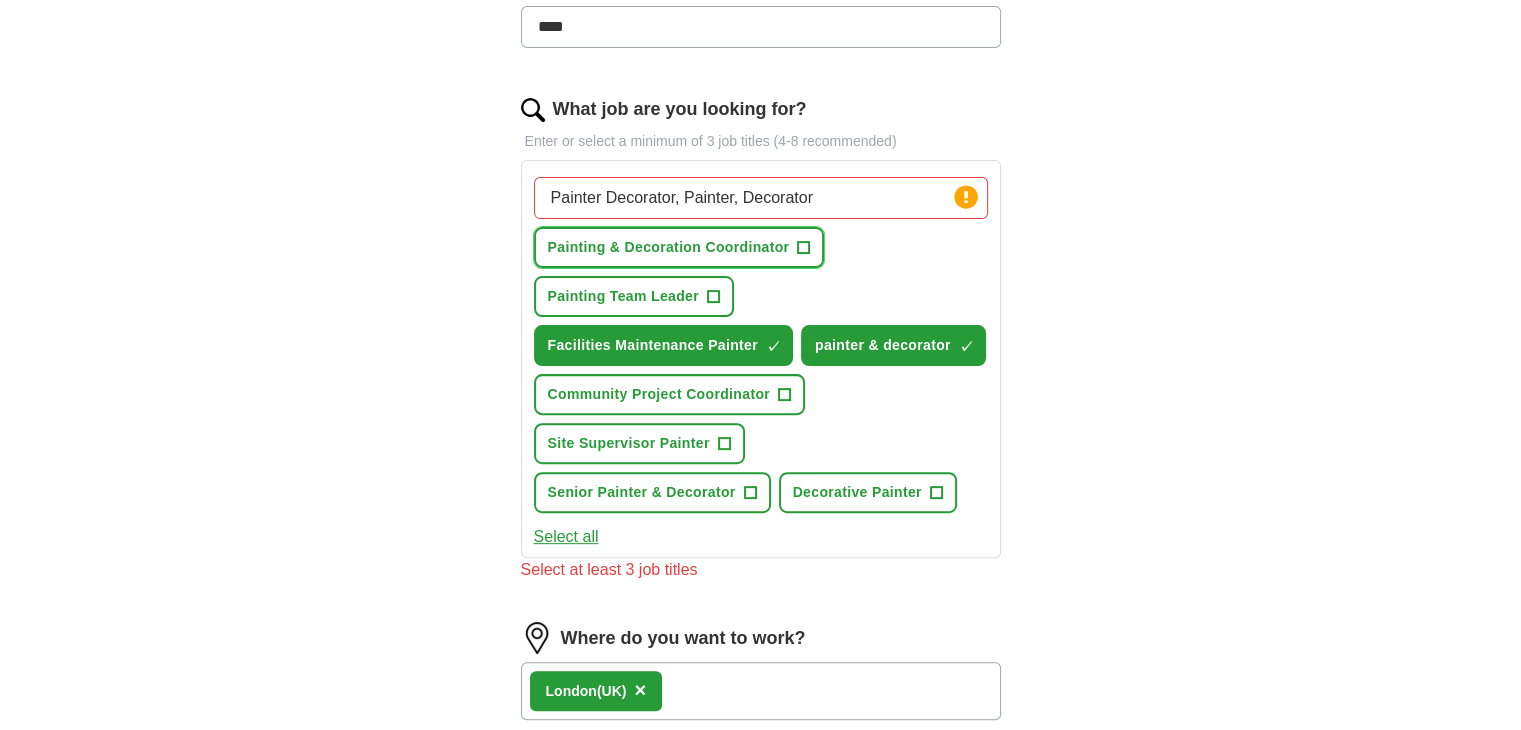 click on "+" at bounding box center [804, 248] 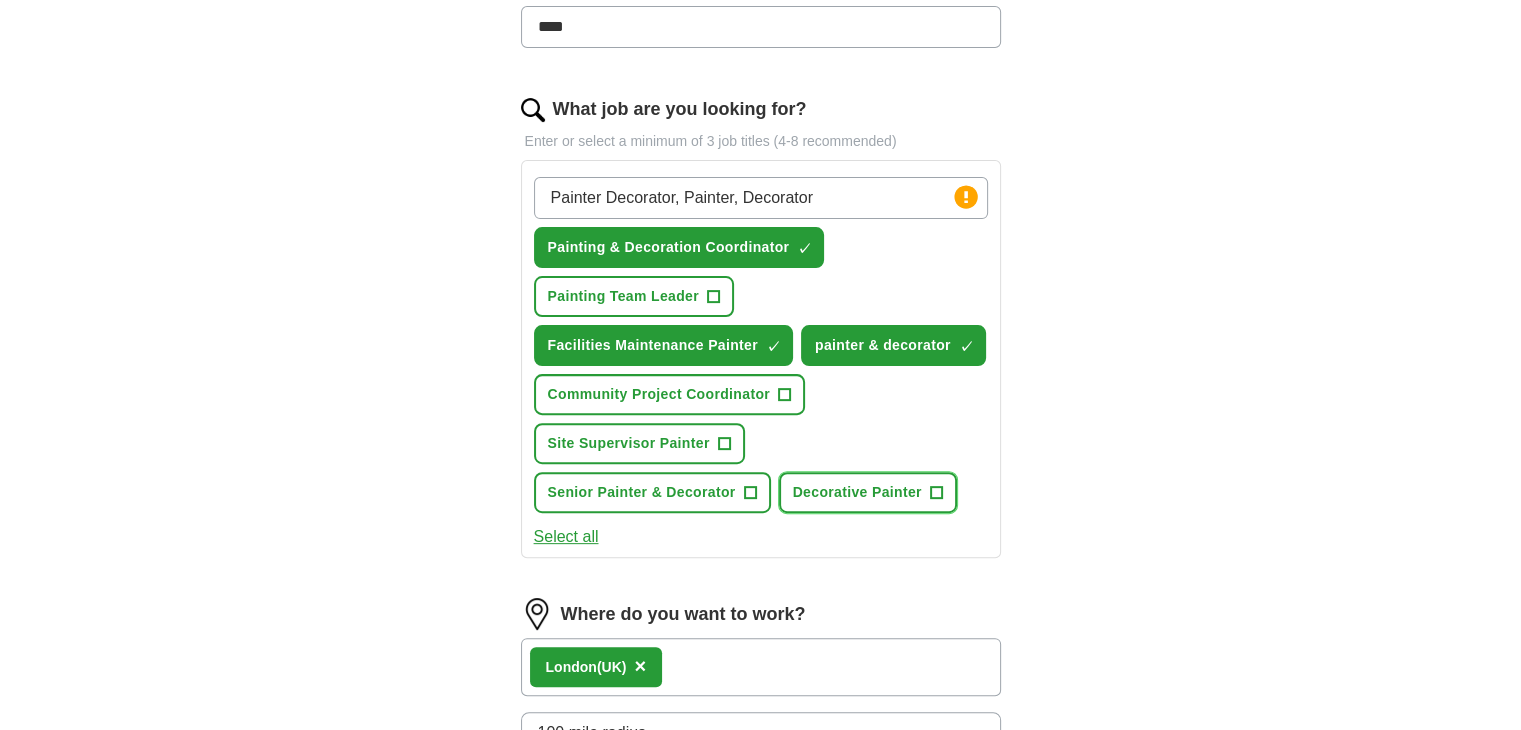 click on "+" at bounding box center (936, 493) 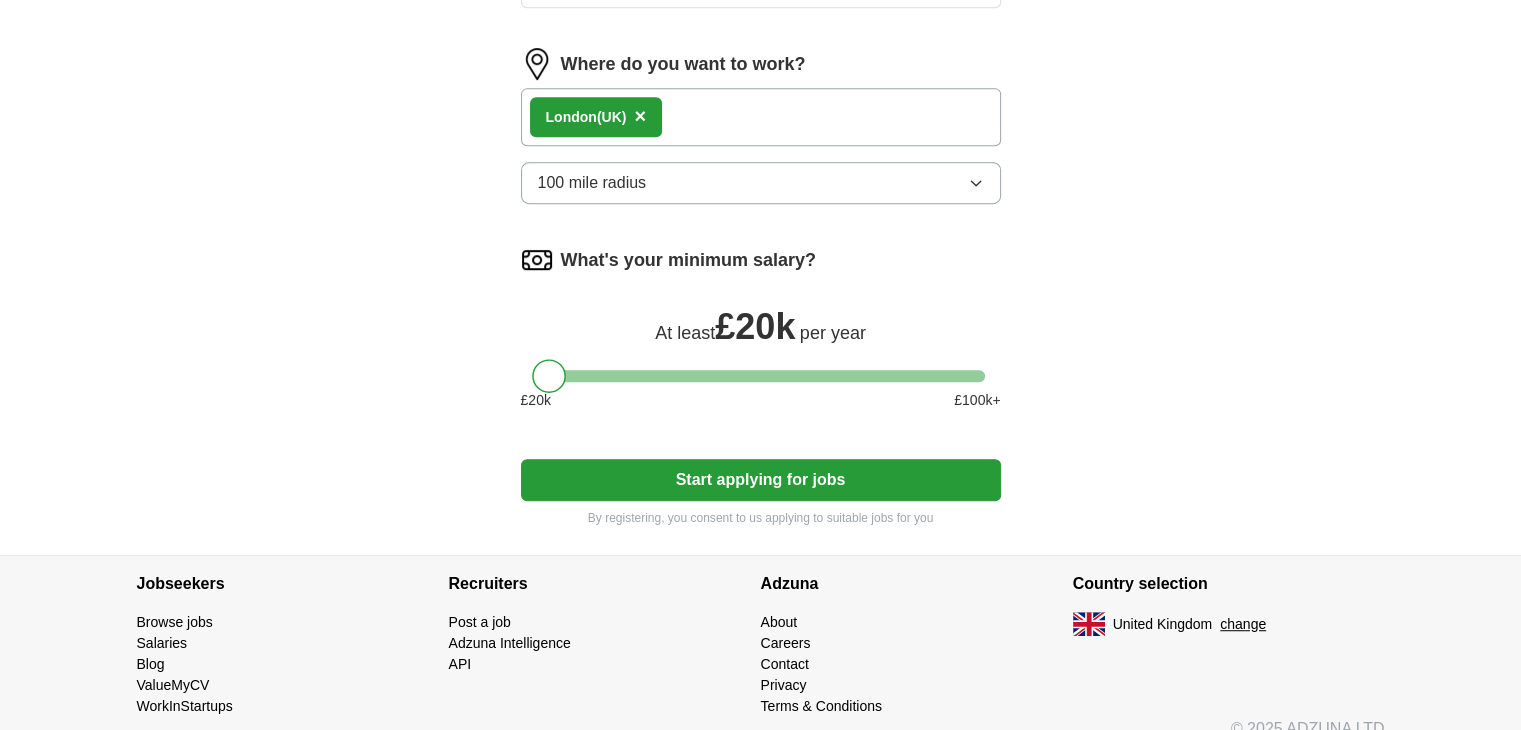 scroll, scrollTop: 1124, scrollLeft: 0, axis: vertical 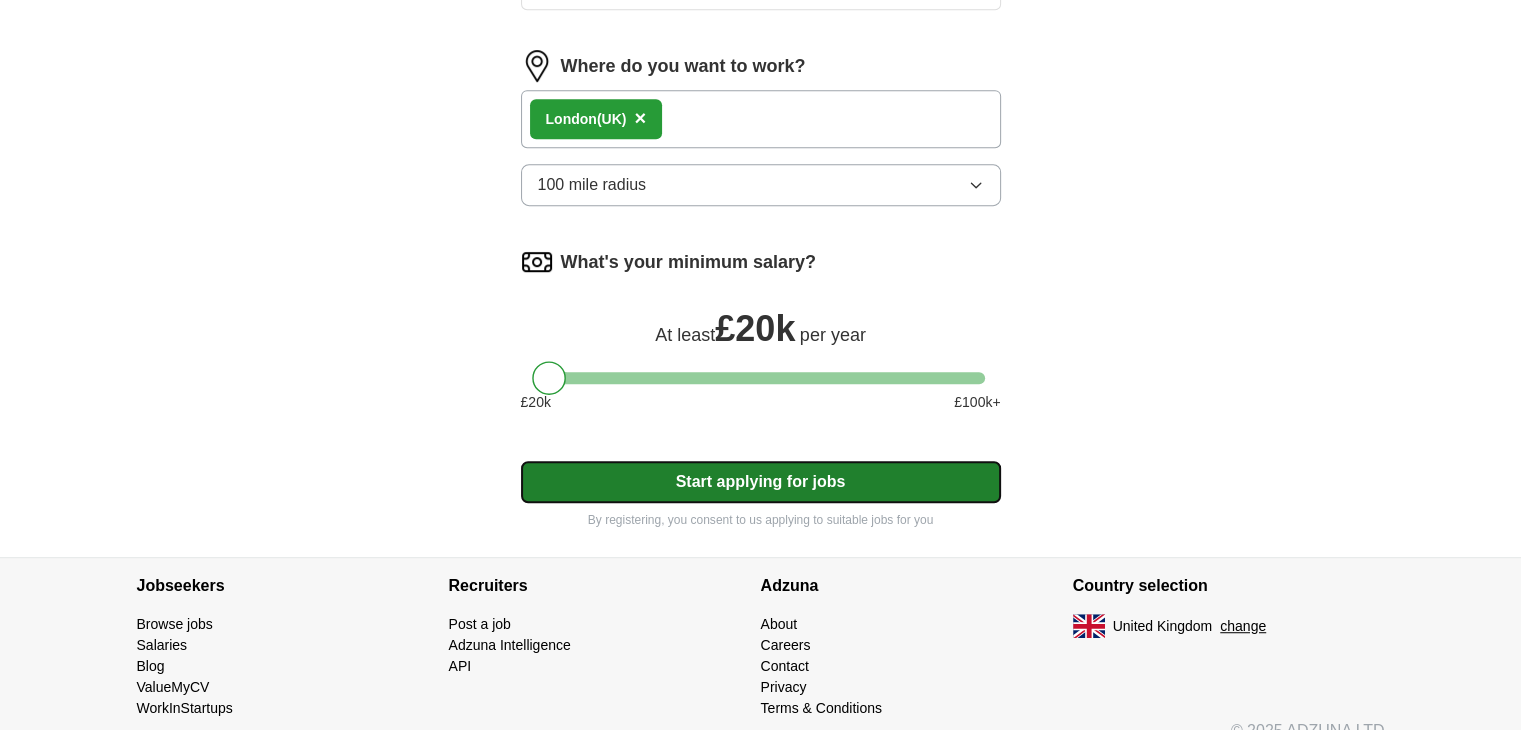 click on "Start applying for jobs" at bounding box center [761, 482] 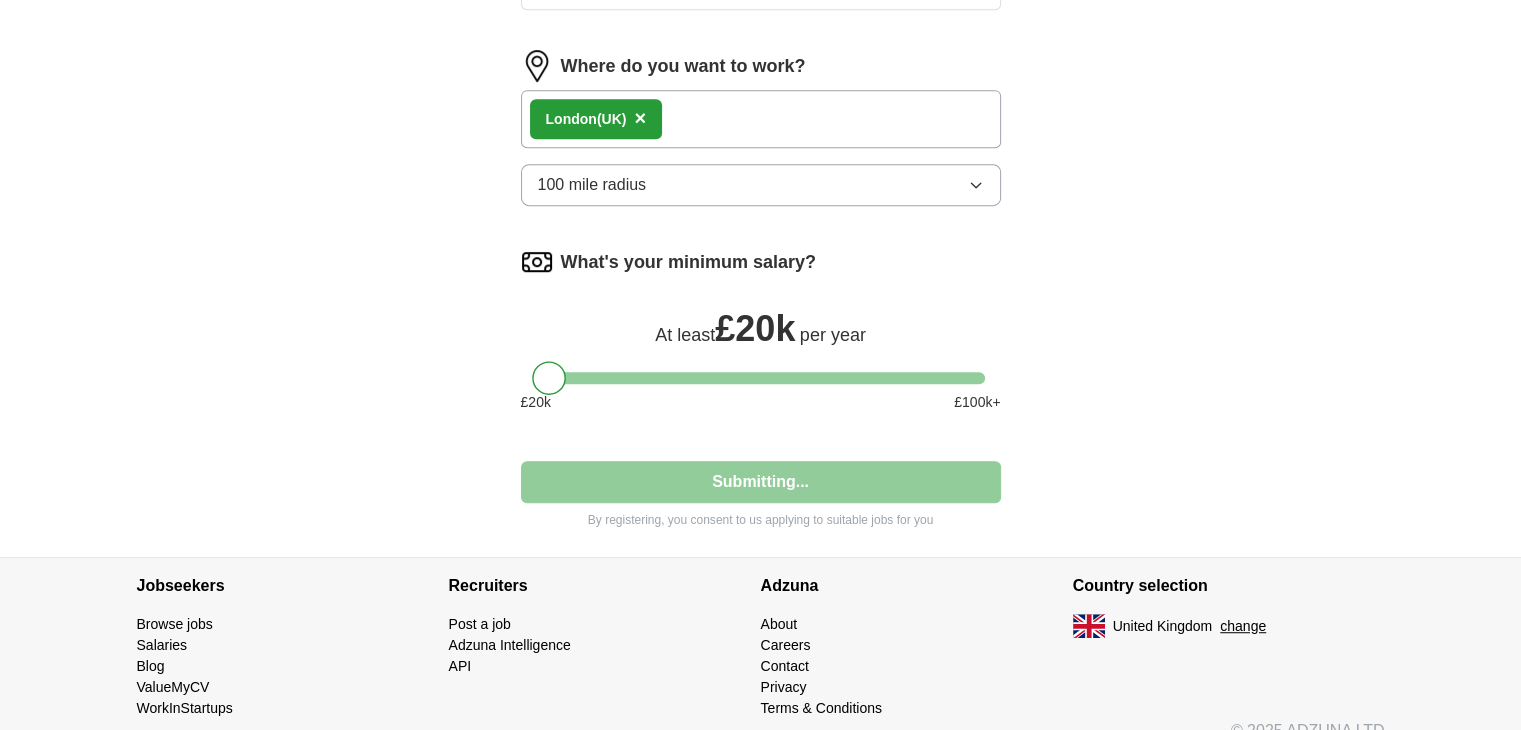 select on "**" 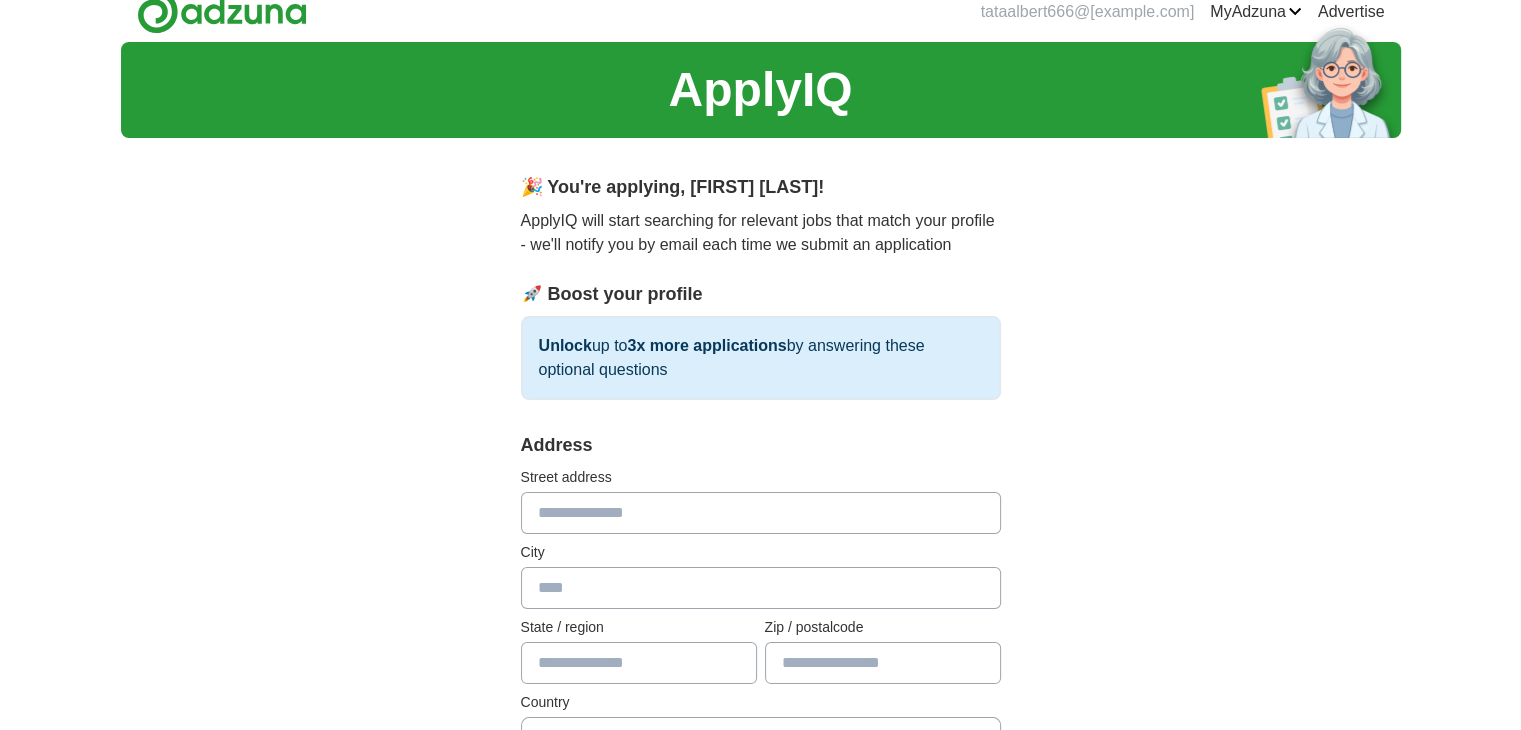 scroll, scrollTop: 0, scrollLeft: 0, axis: both 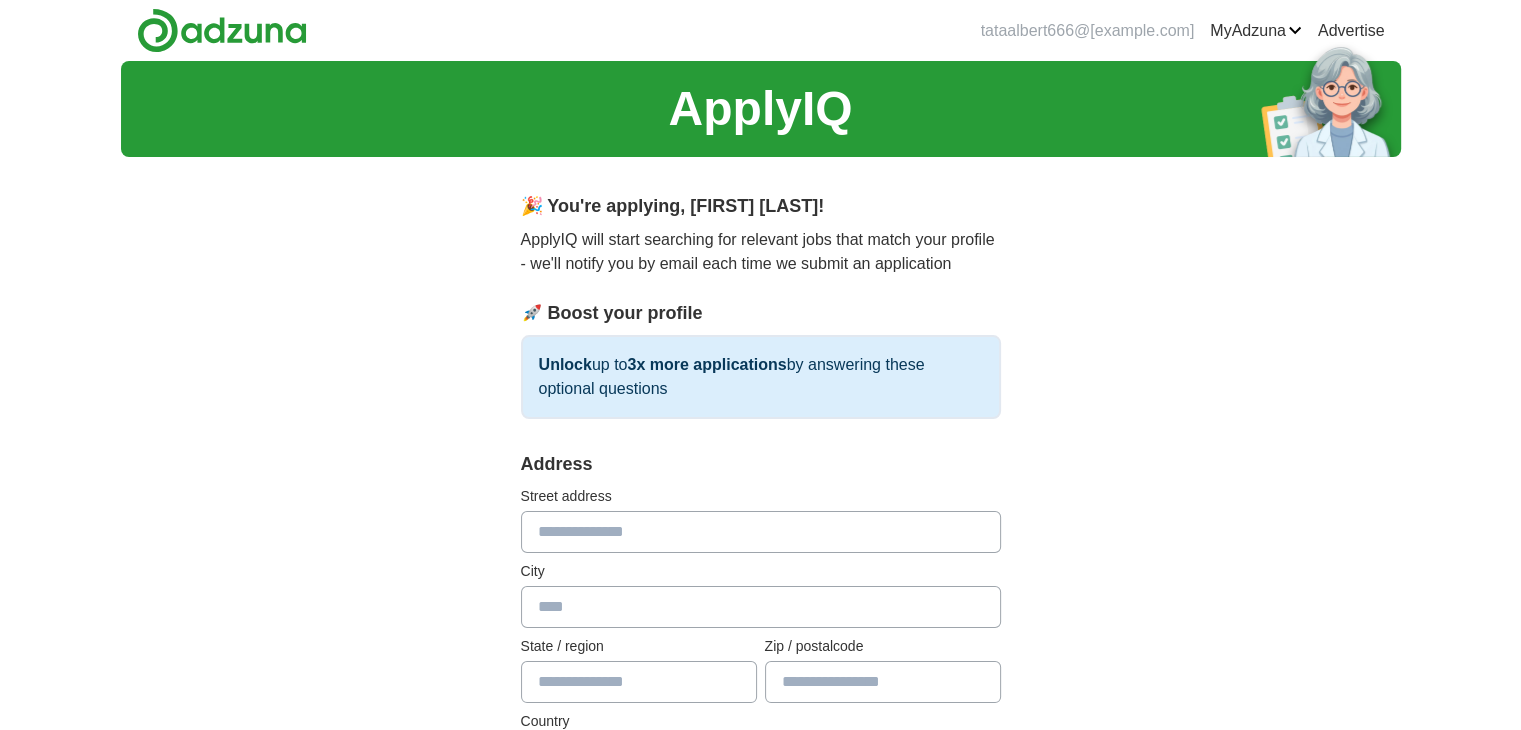 click at bounding box center (761, 532) 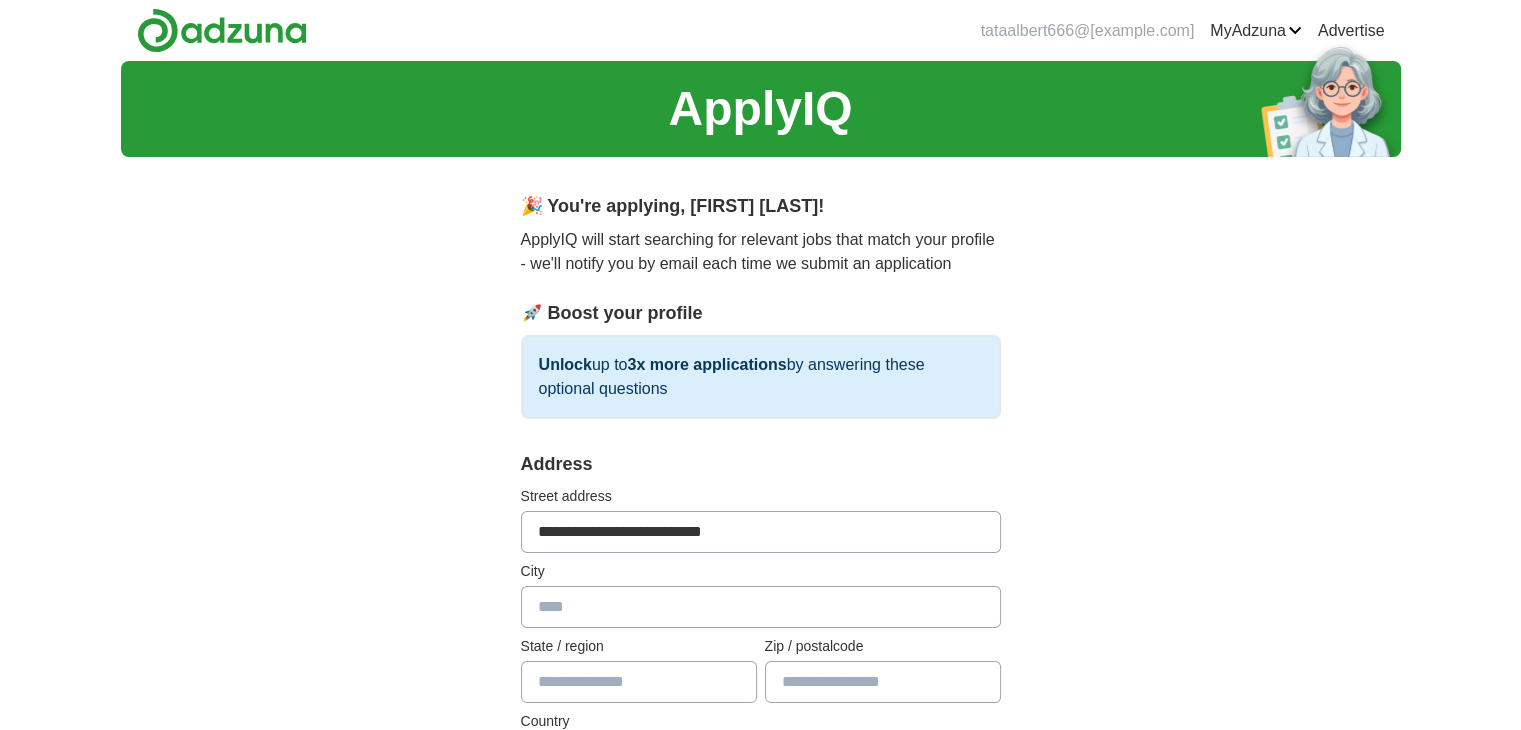 type on "****" 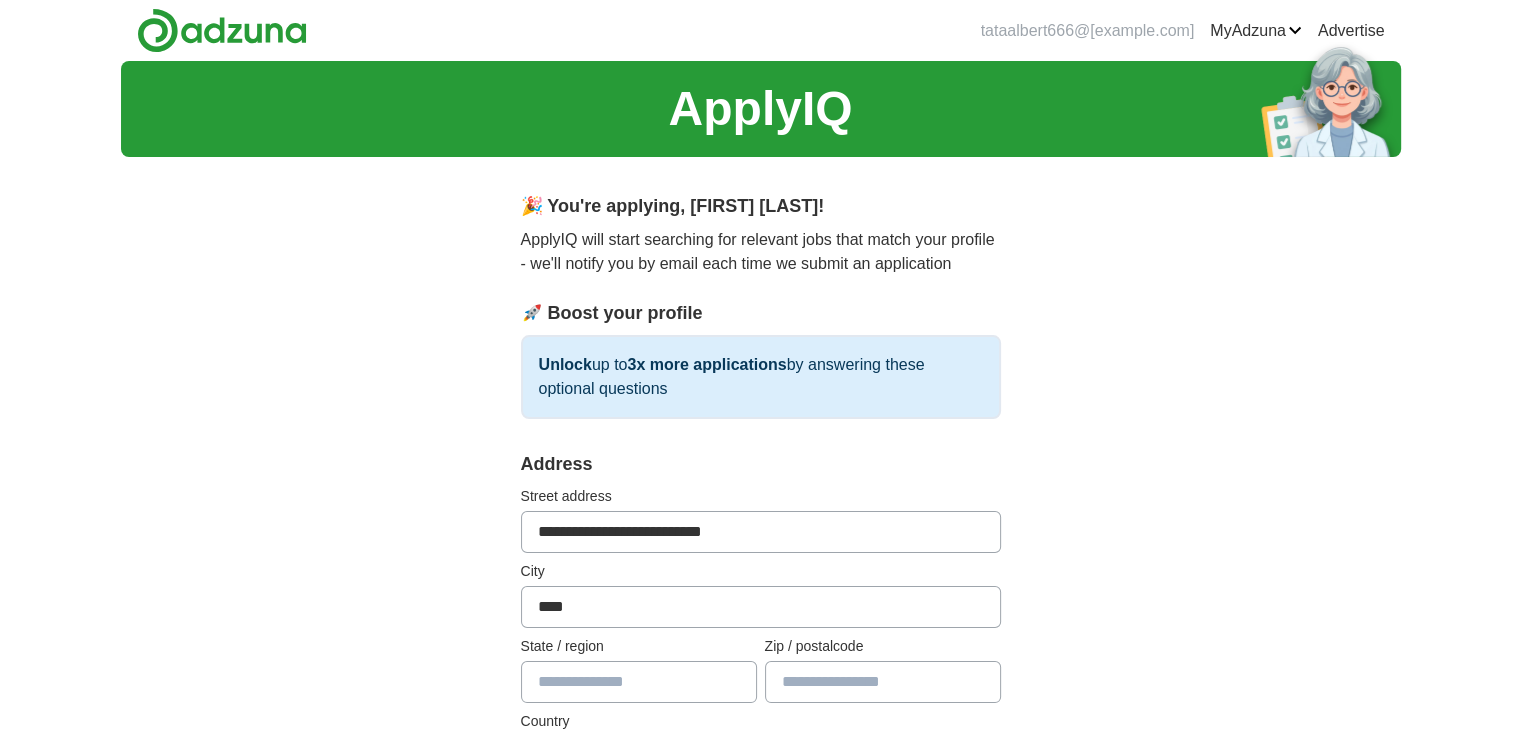 select on "**" 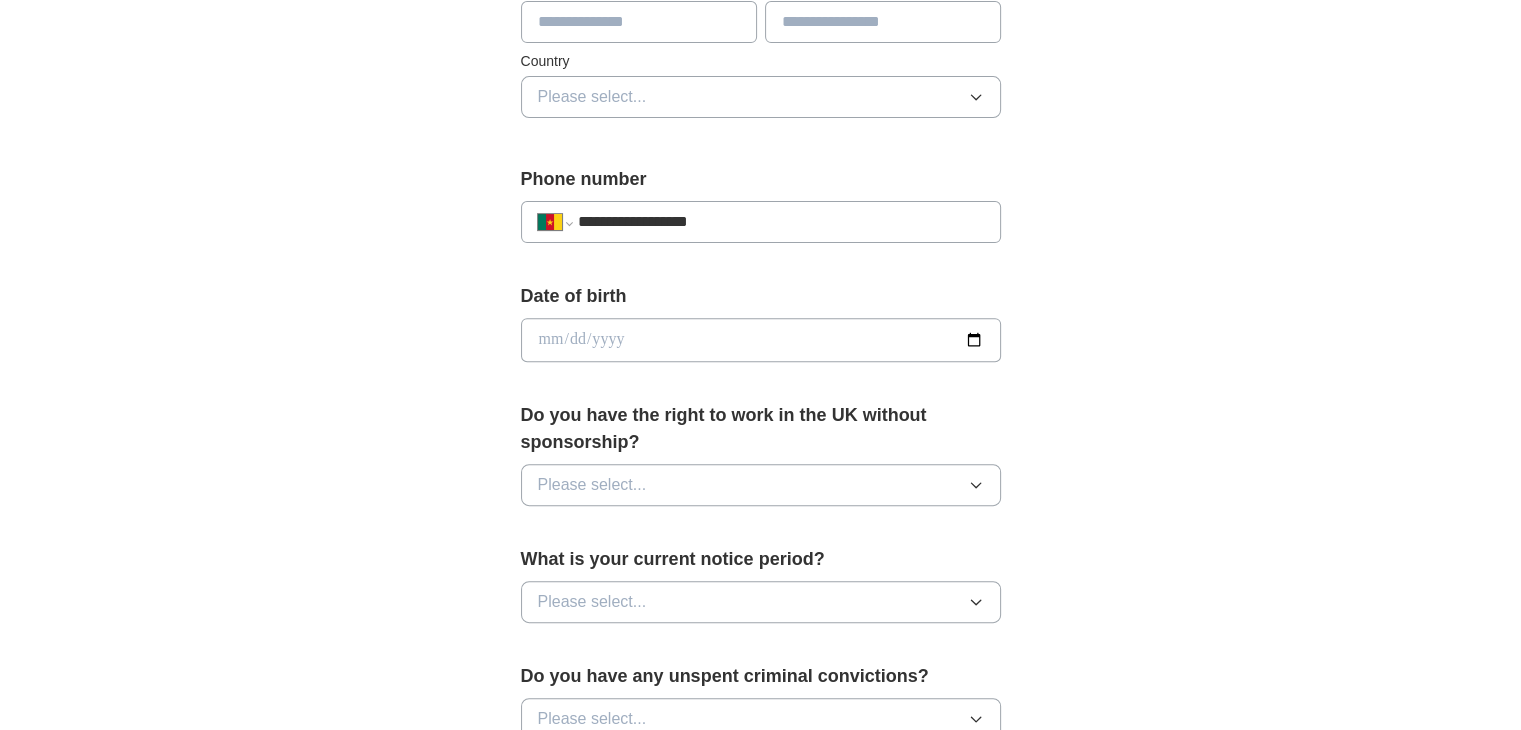scroll, scrollTop: 666, scrollLeft: 0, axis: vertical 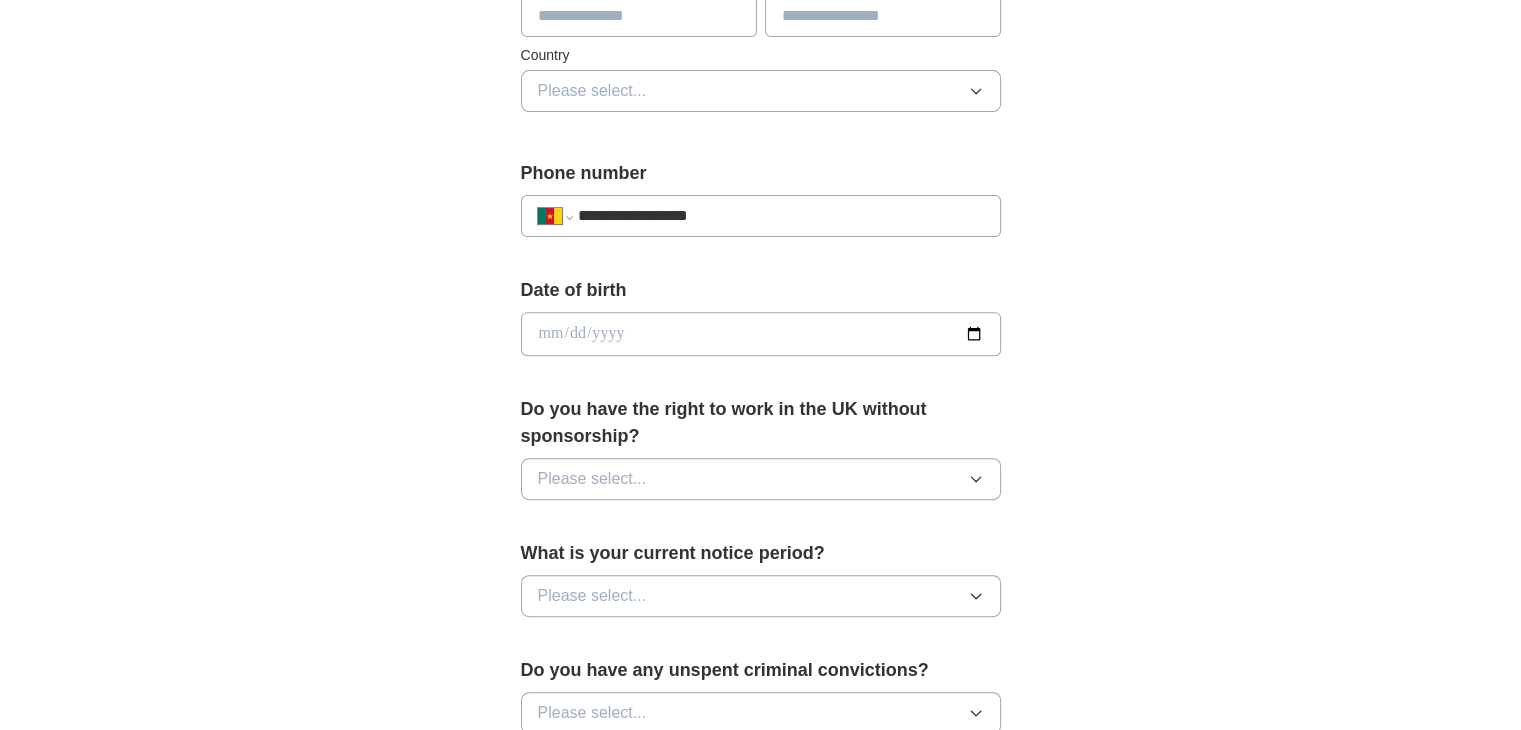 type on "**********" 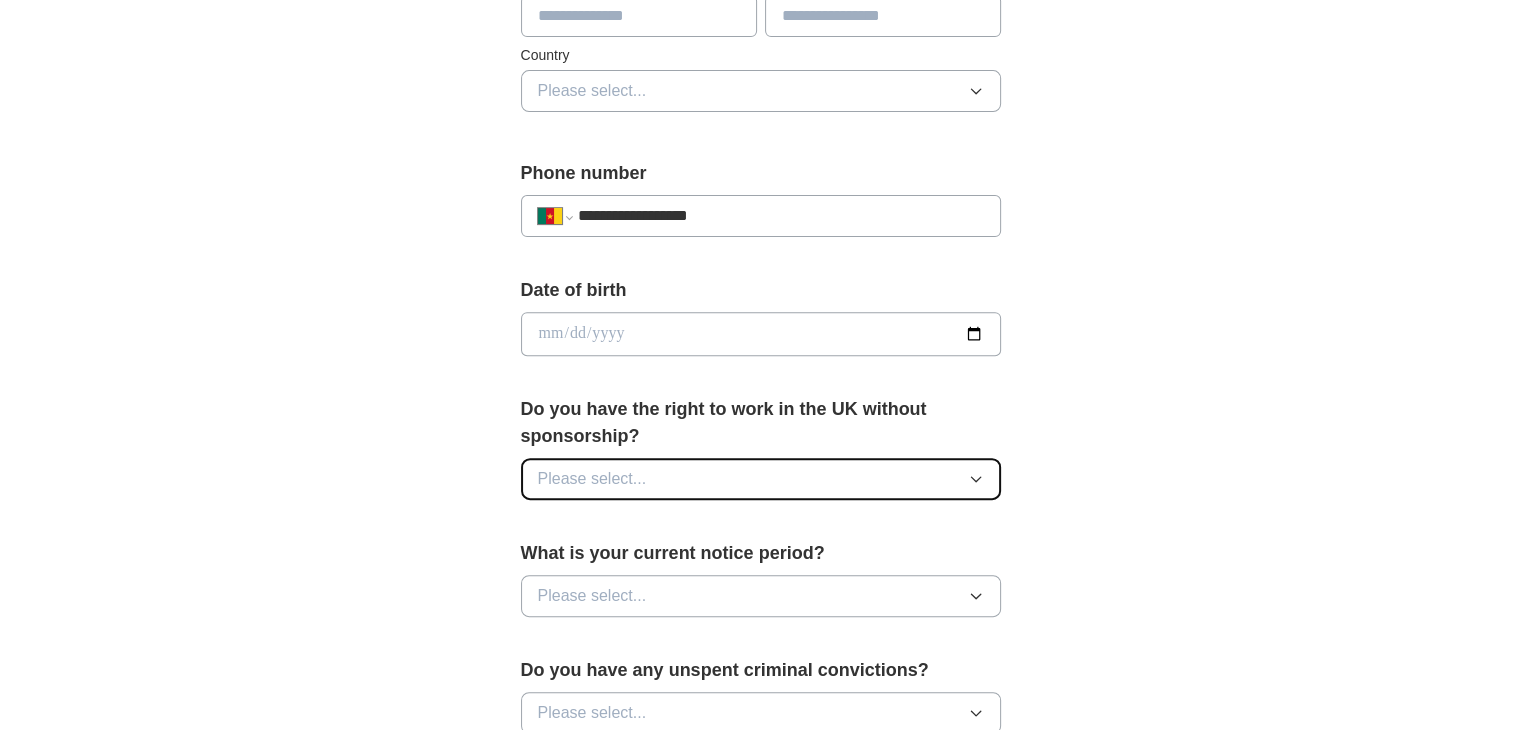 click on "Please select..." at bounding box center (761, 479) 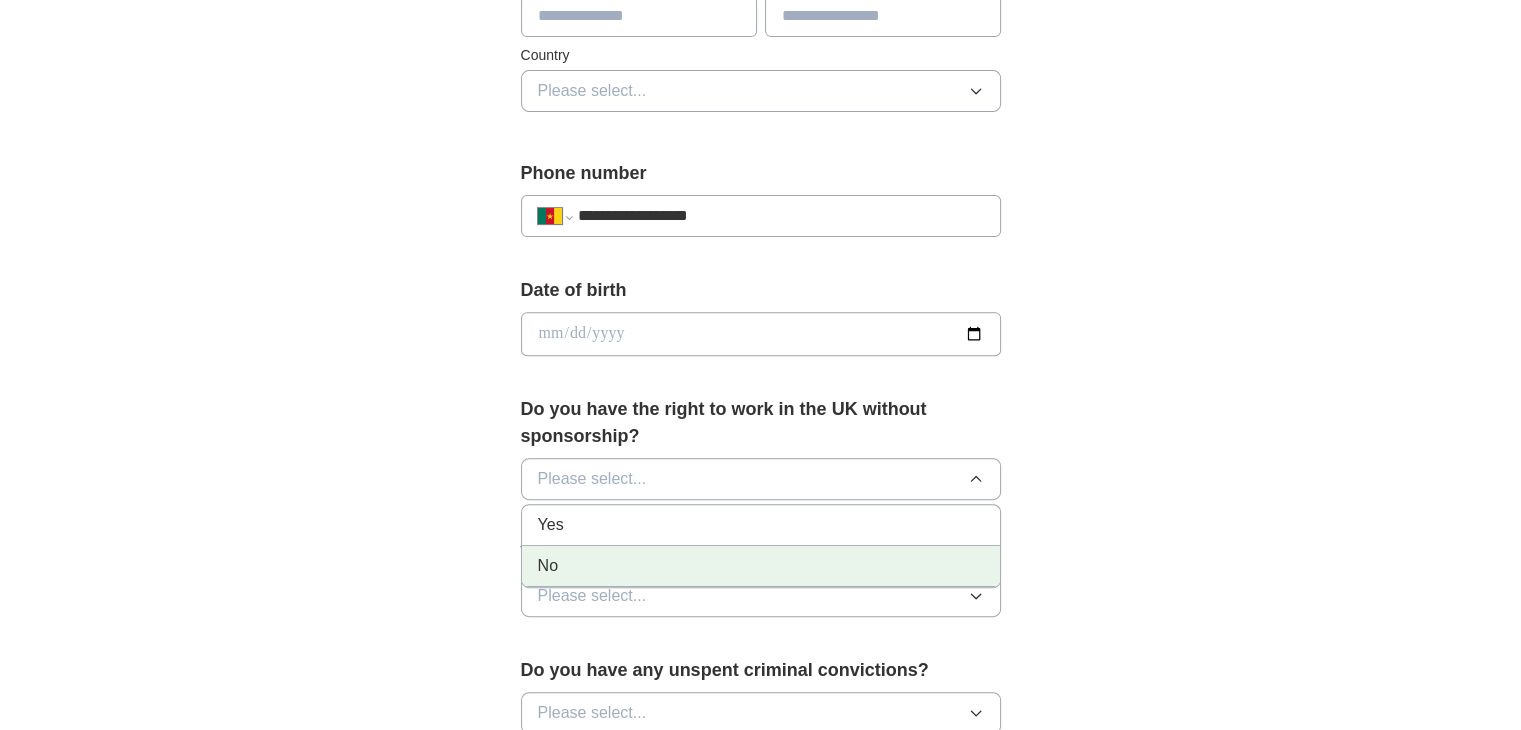 click on "No" at bounding box center (761, 566) 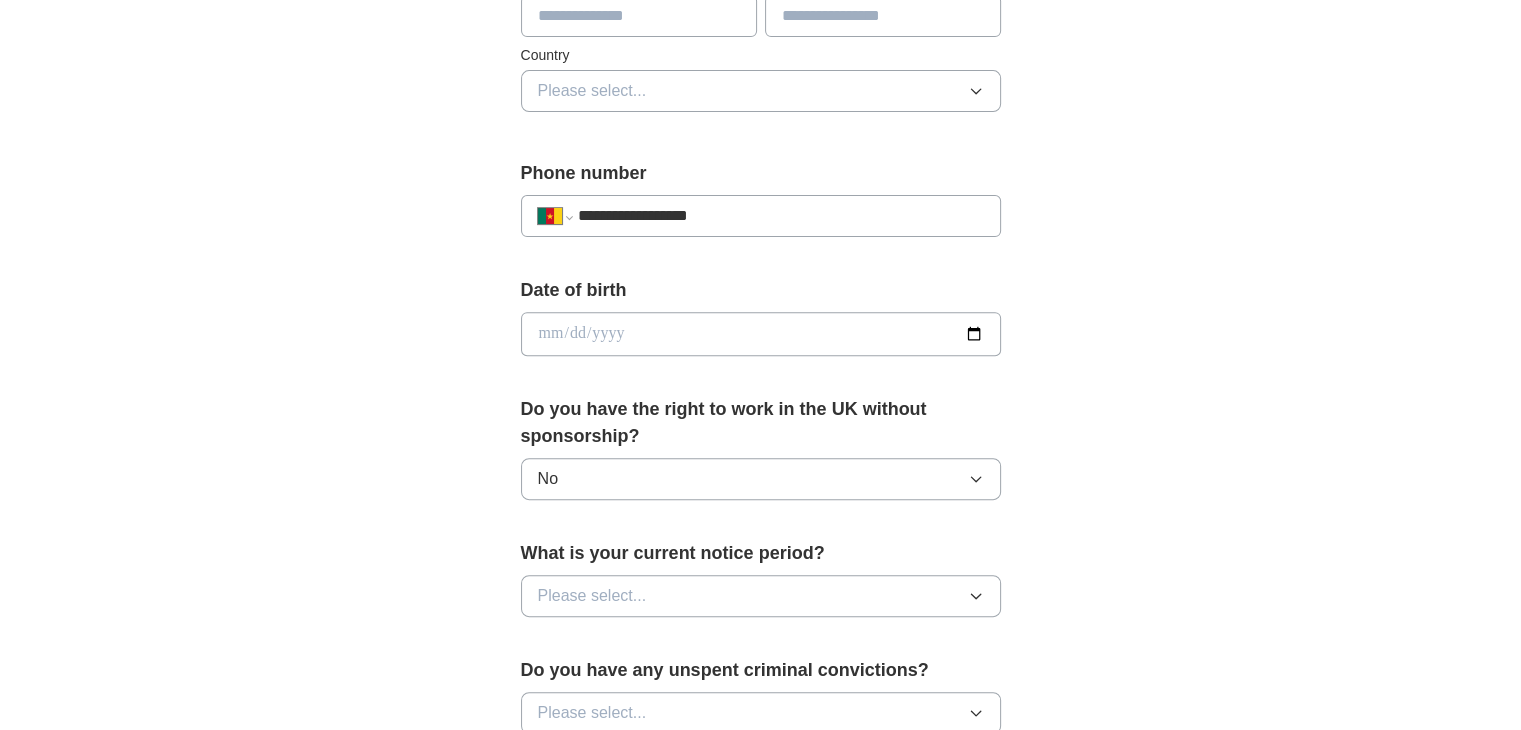 scroll, scrollTop: 748, scrollLeft: 0, axis: vertical 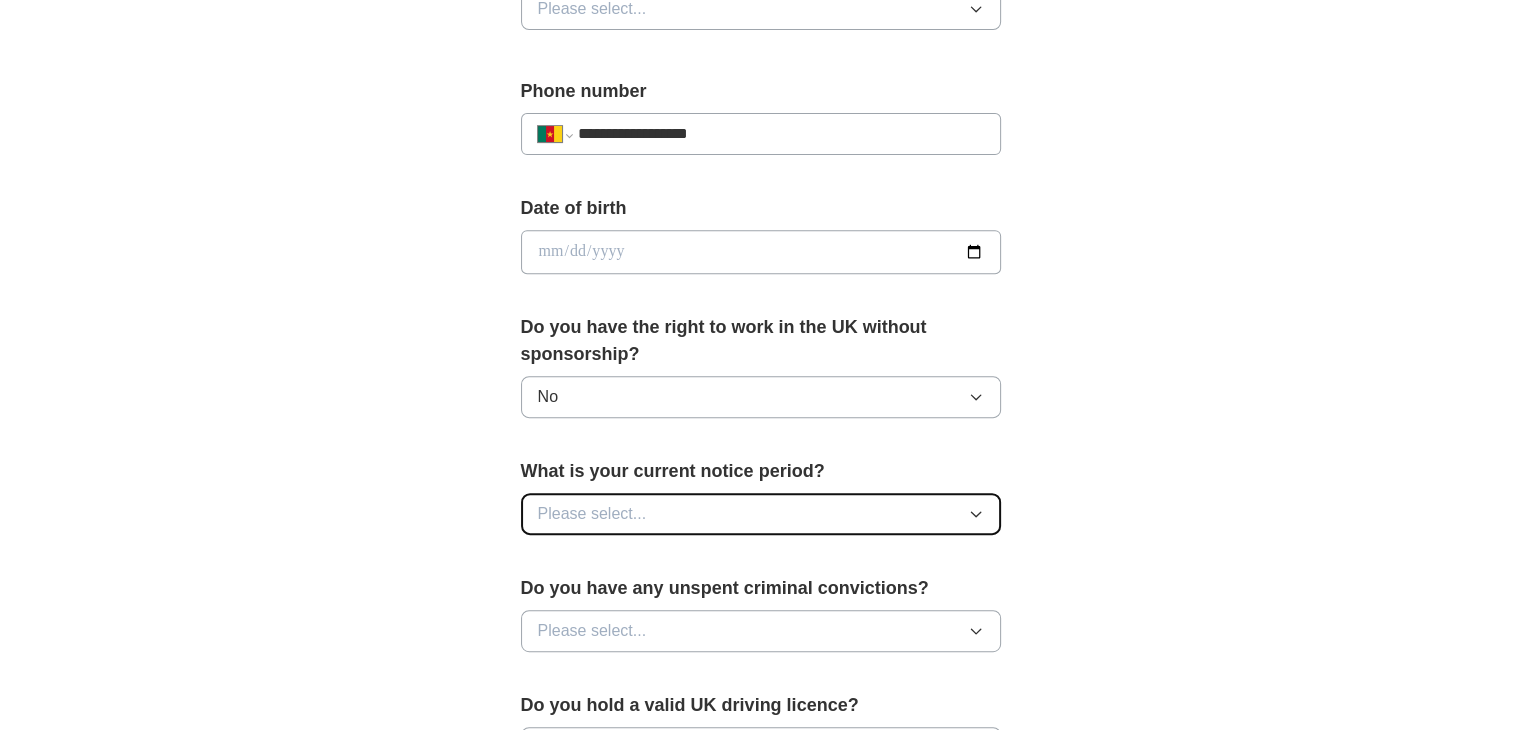 click on "Please select..." at bounding box center [761, 514] 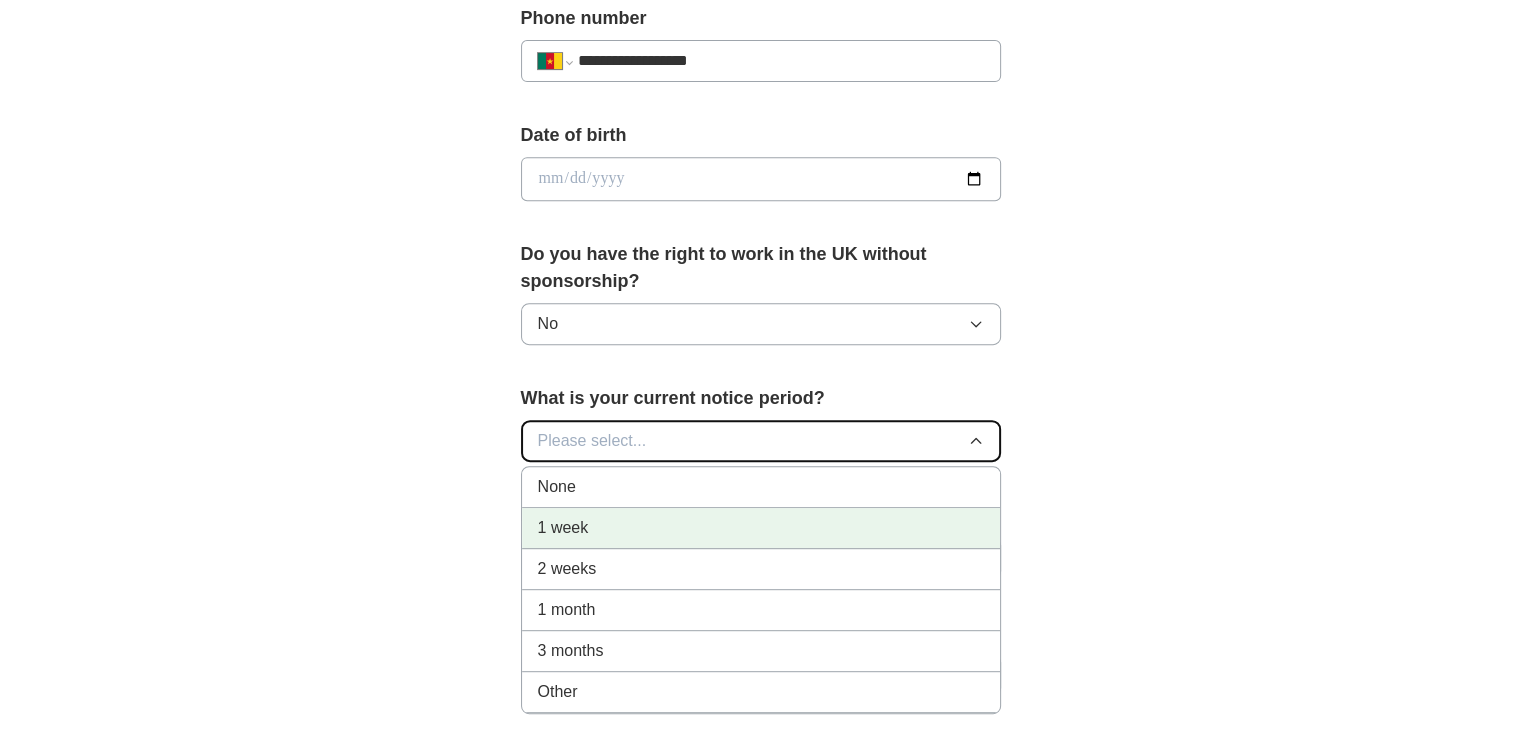 scroll, scrollTop: 844, scrollLeft: 0, axis: vertical 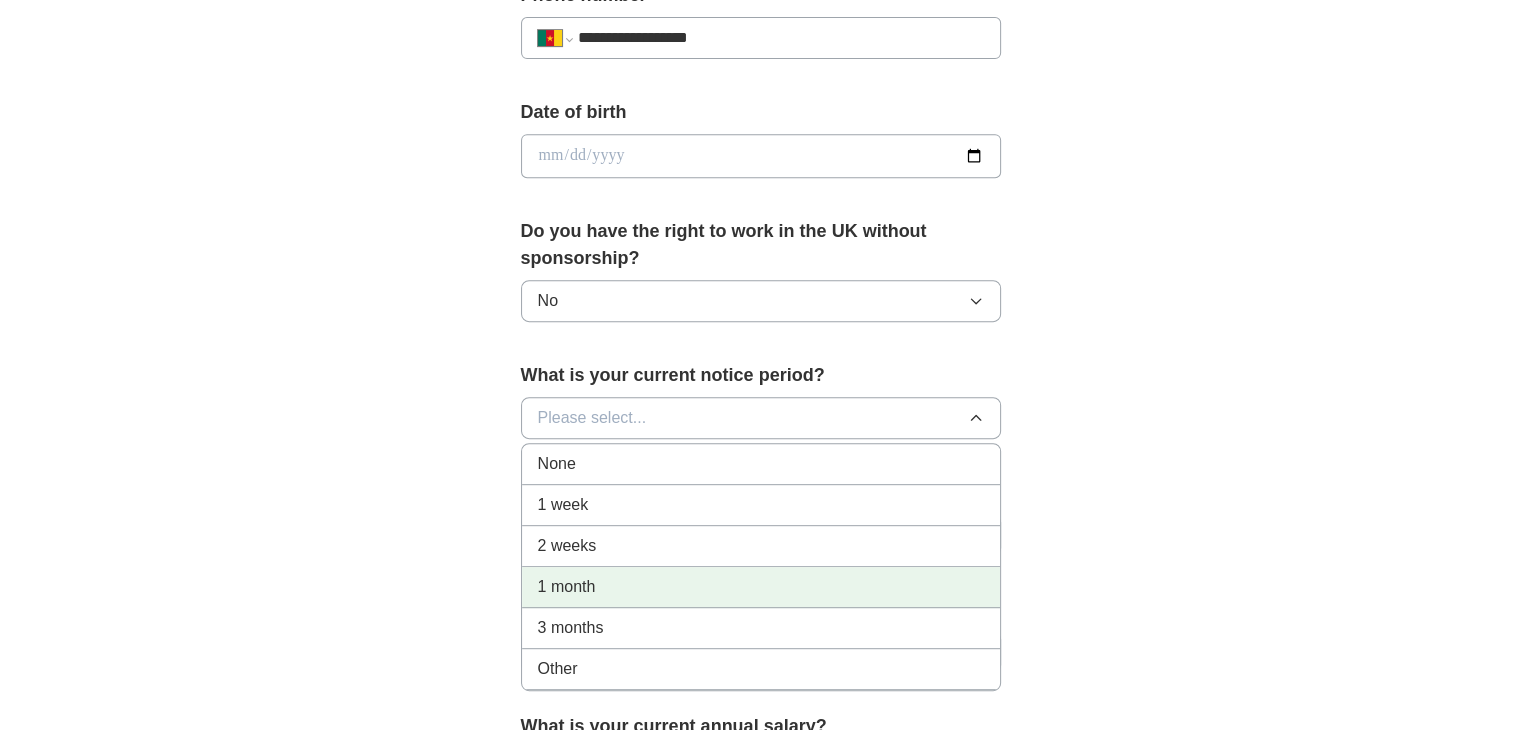 click on "1 month" at bounding box center [761, 587] 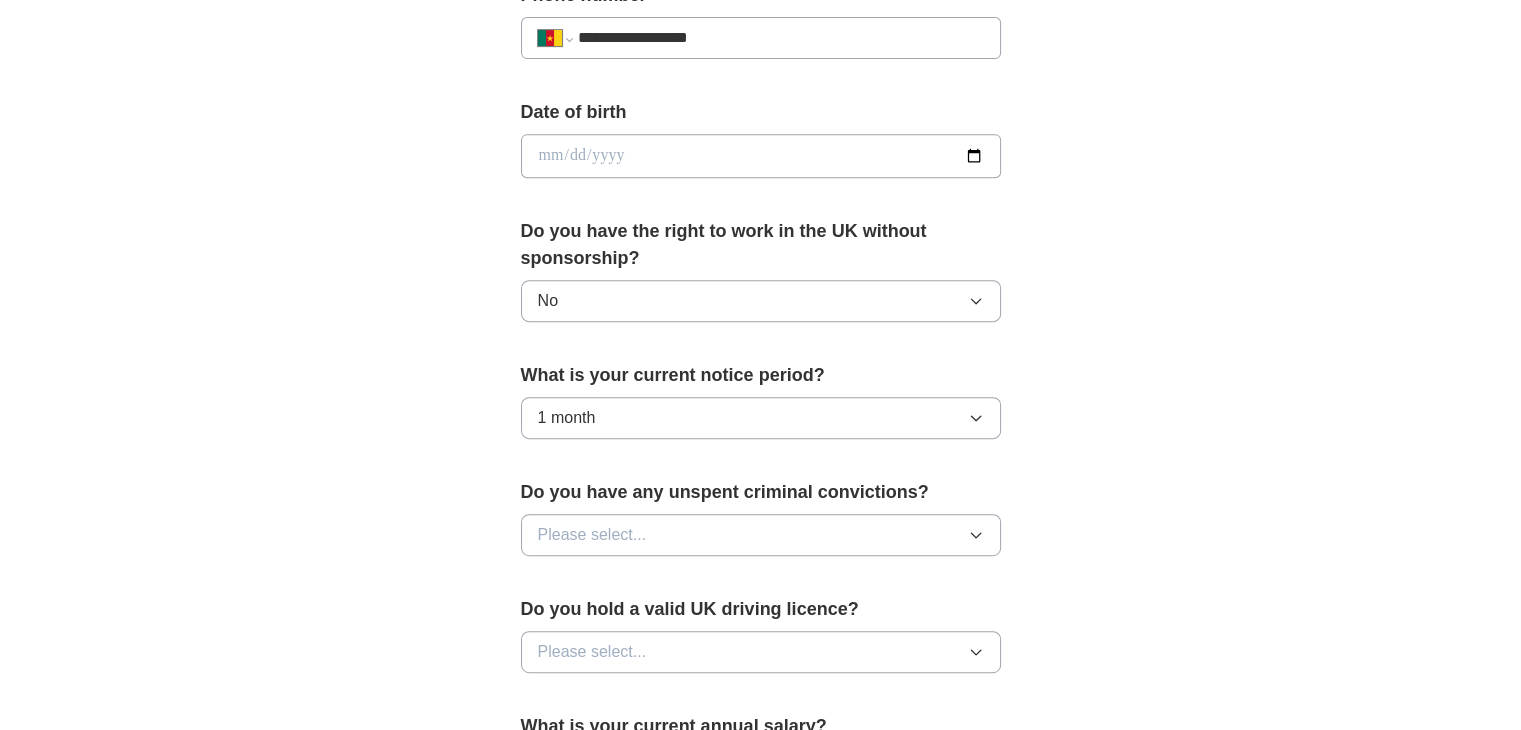 click on "ApplyIQ 🎉 You're applying , [FIRST] [LAST] !ApplyIQ will start searching for relevant jobs that match your profile - we'll notify you by email each time we submit an application 🚀 Boost your profile Unlock  up to  3x more applications  by answering these optional questions Address [STREET] [CITY], [STATE] [ZIP] [COUNTRY] Phone number [PHONE]" at bounding box center (761, 112) 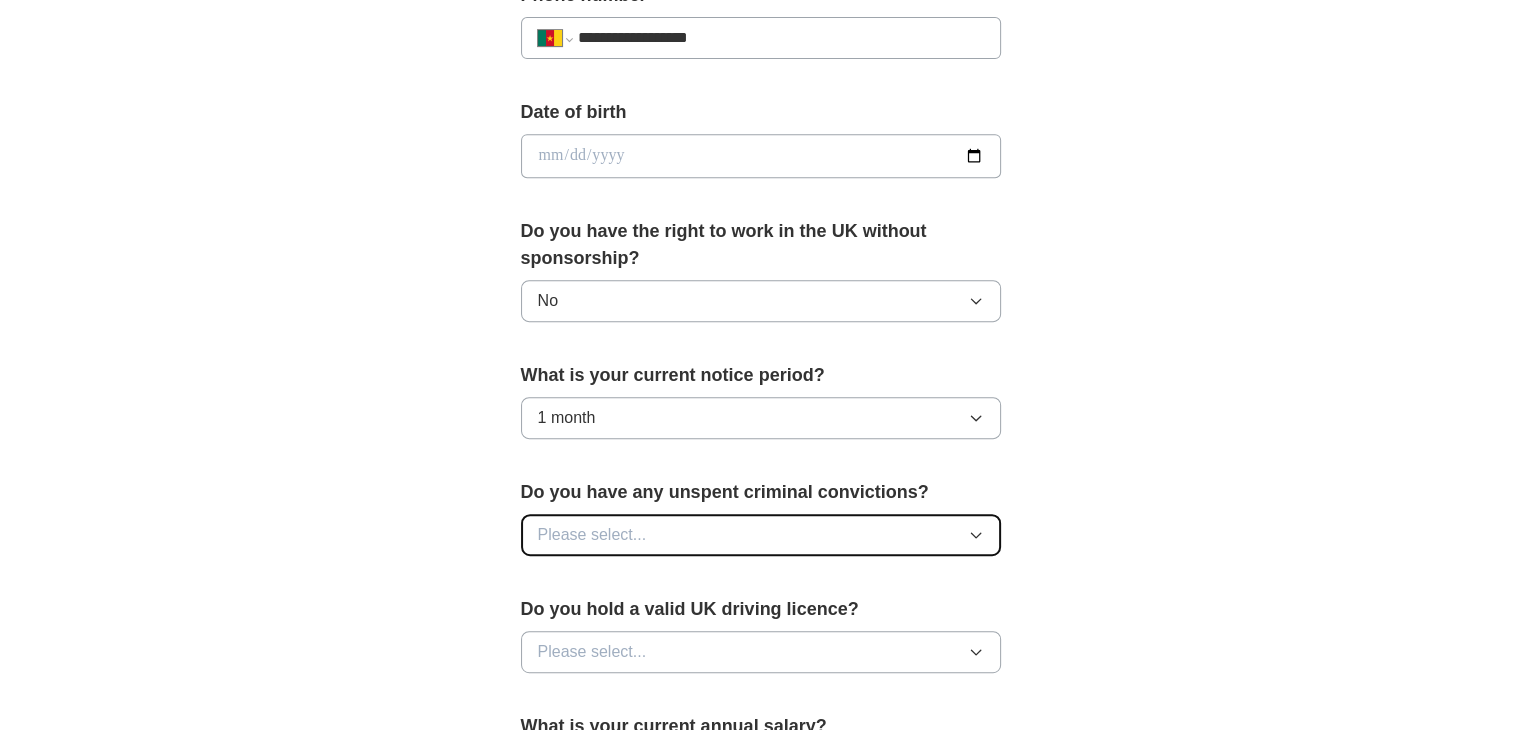 click on "Please select..." at bounding box center [761, 535] 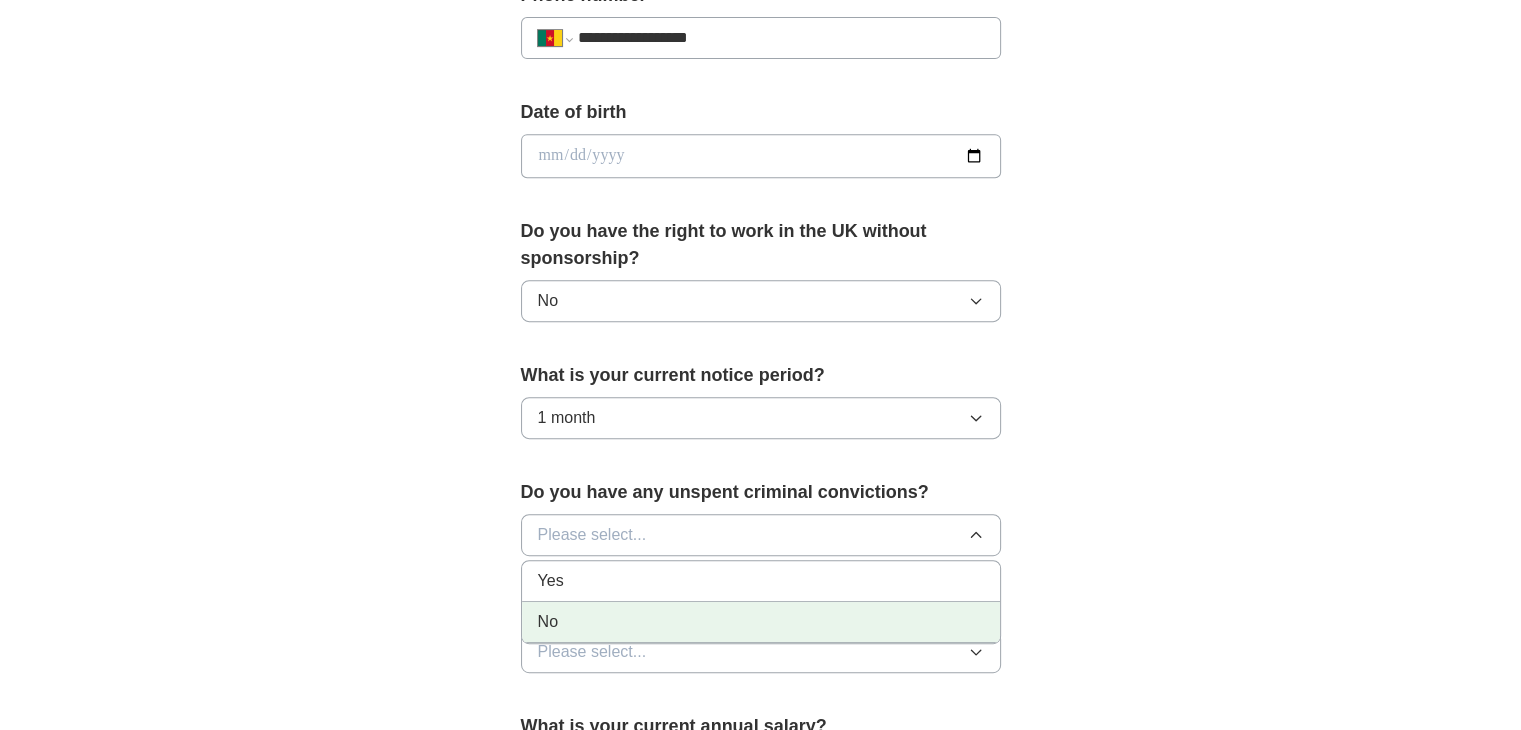 click on "No" at bounding box center (761, 622) 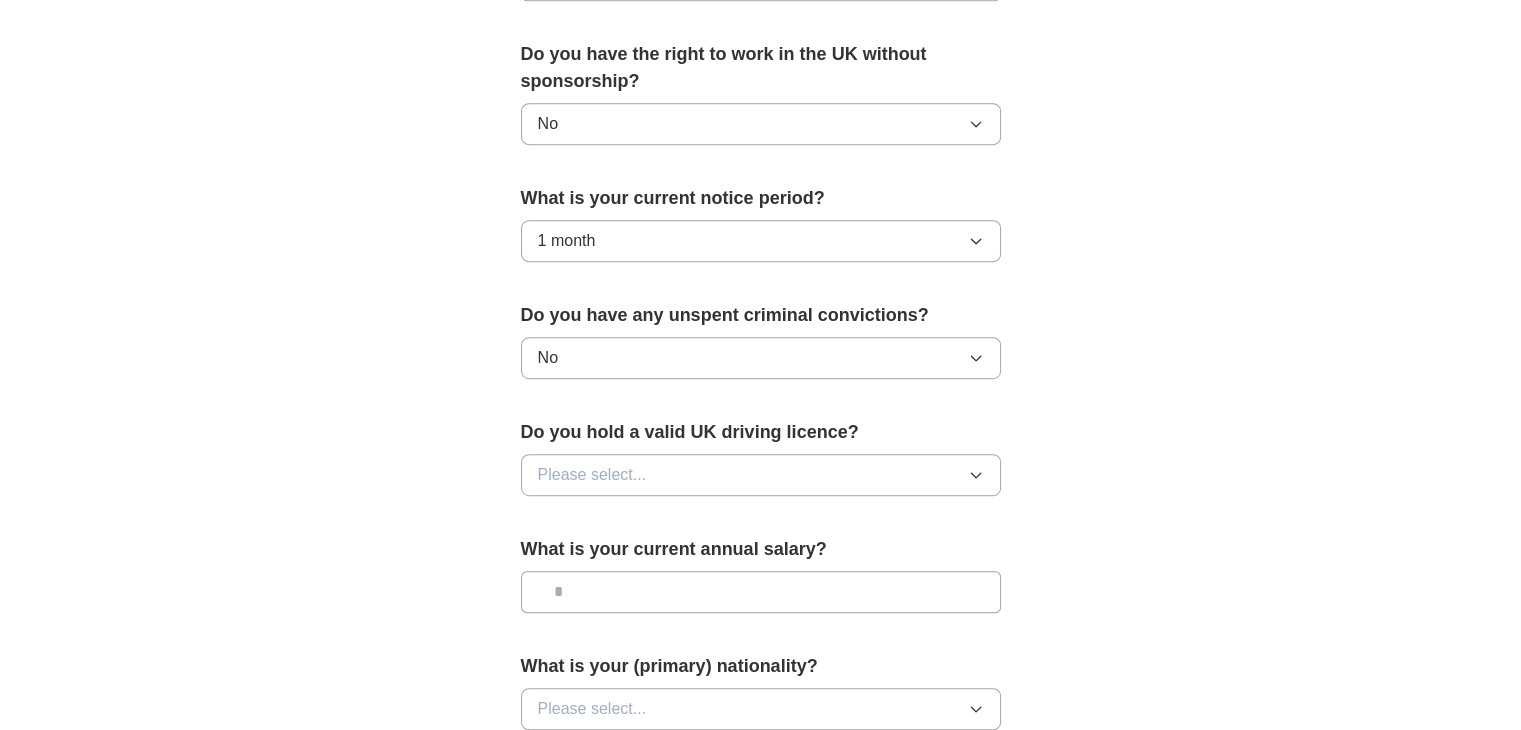 scroll, scrollTop: 1024, scrollLeft: 0, axis: vertical 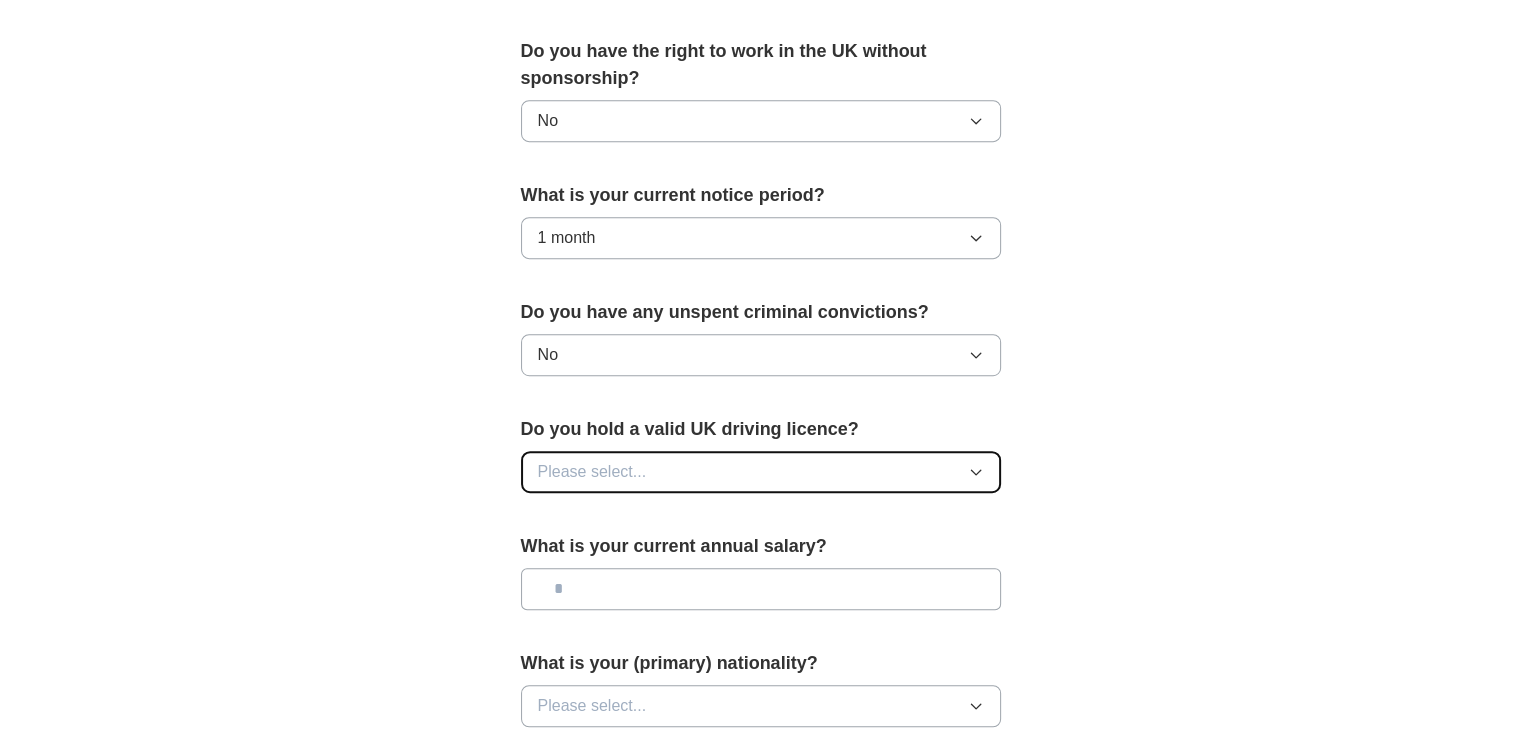 click on "Please select..." at bounding box center [761, 472] 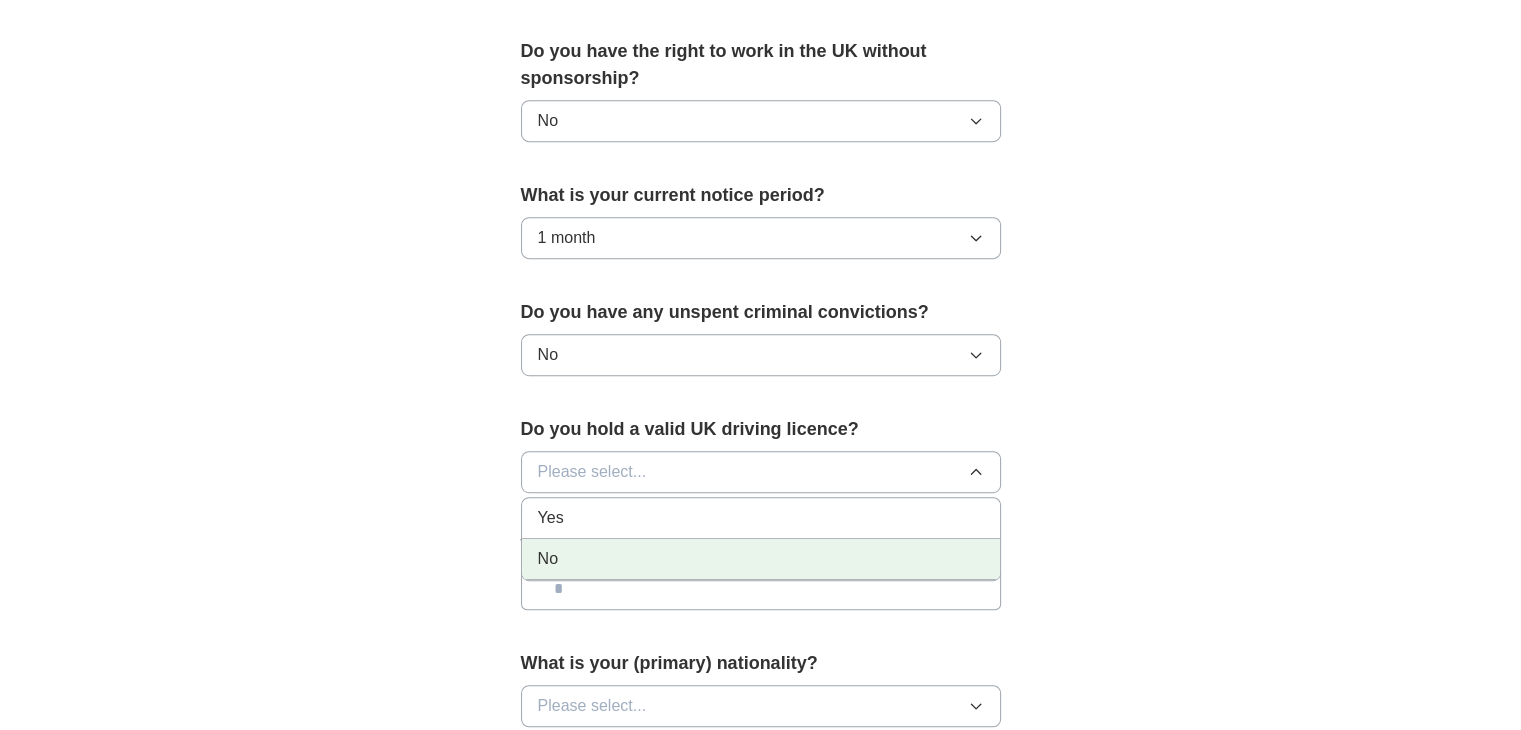 click on "No" at bounding box center [761, 559] 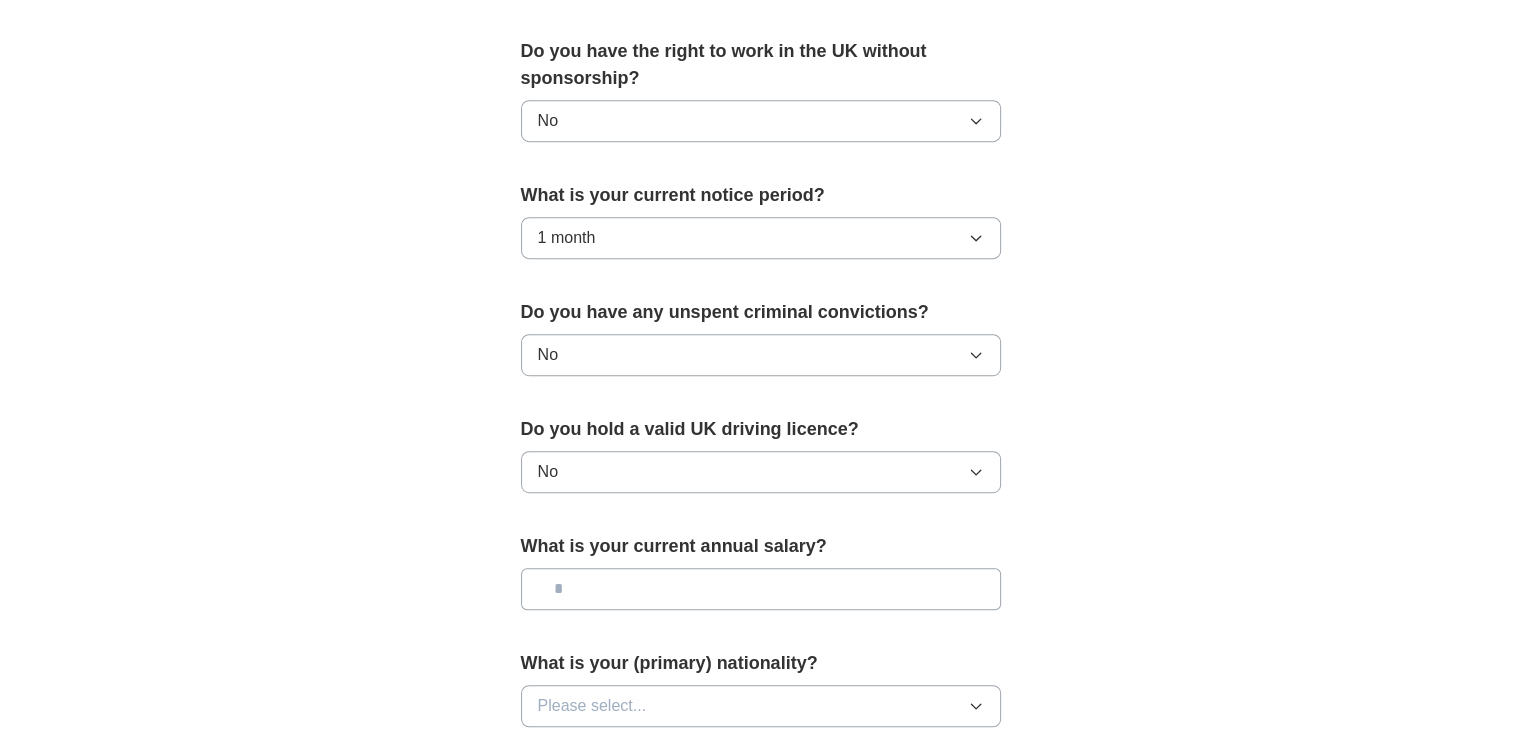 click at bounding box center (761, 589) 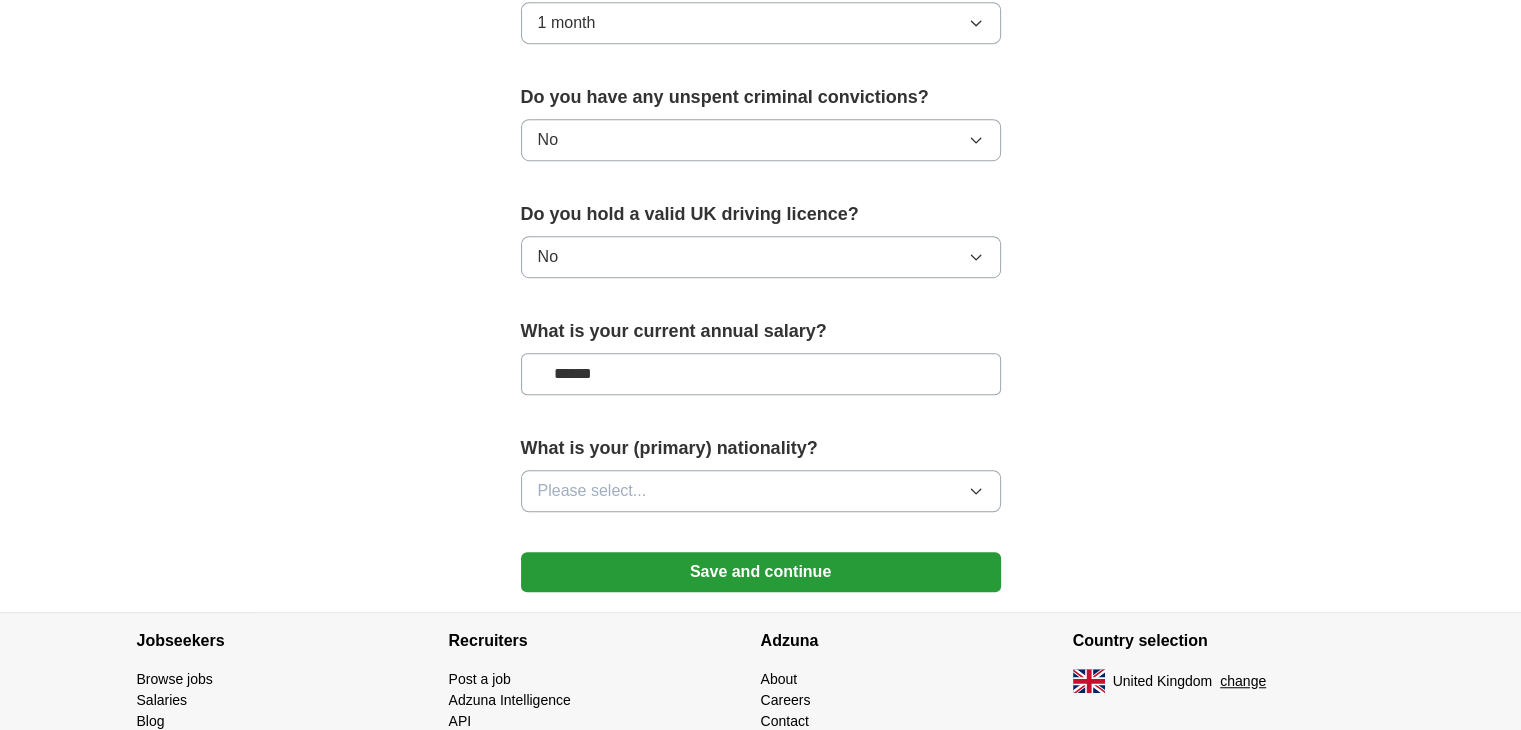scroll, scrollTop: 1244, scrollLeft: 0, axis: vertical 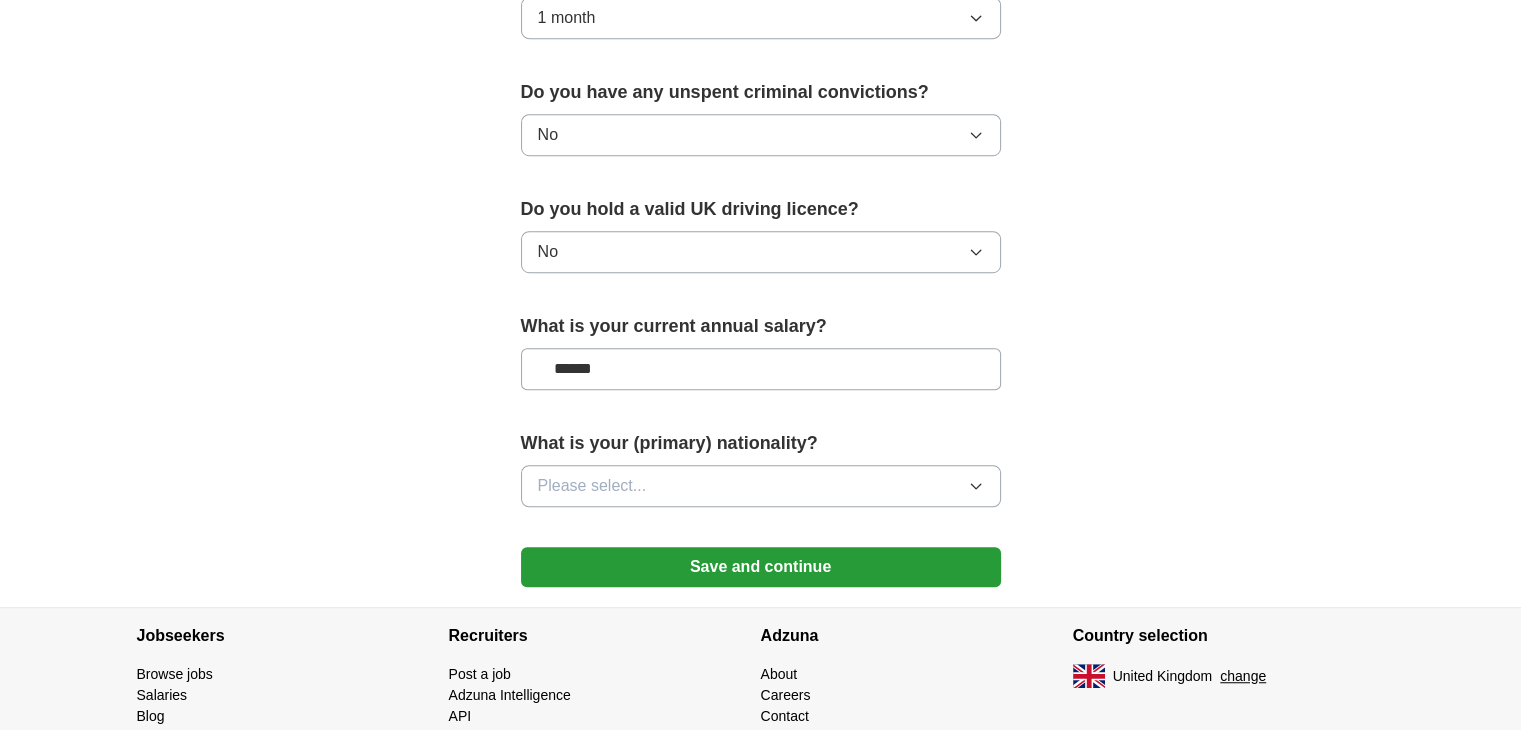 type on "******" 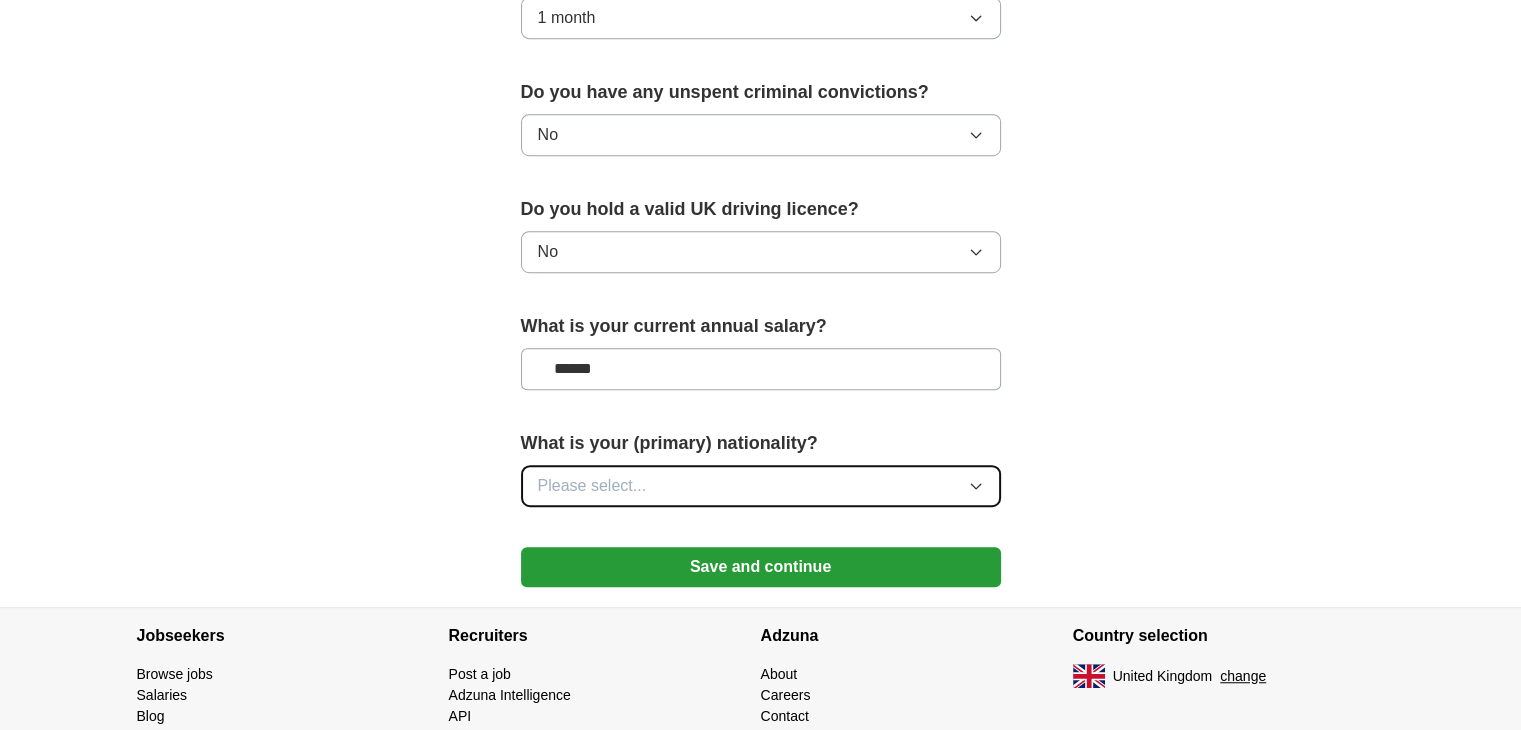 click 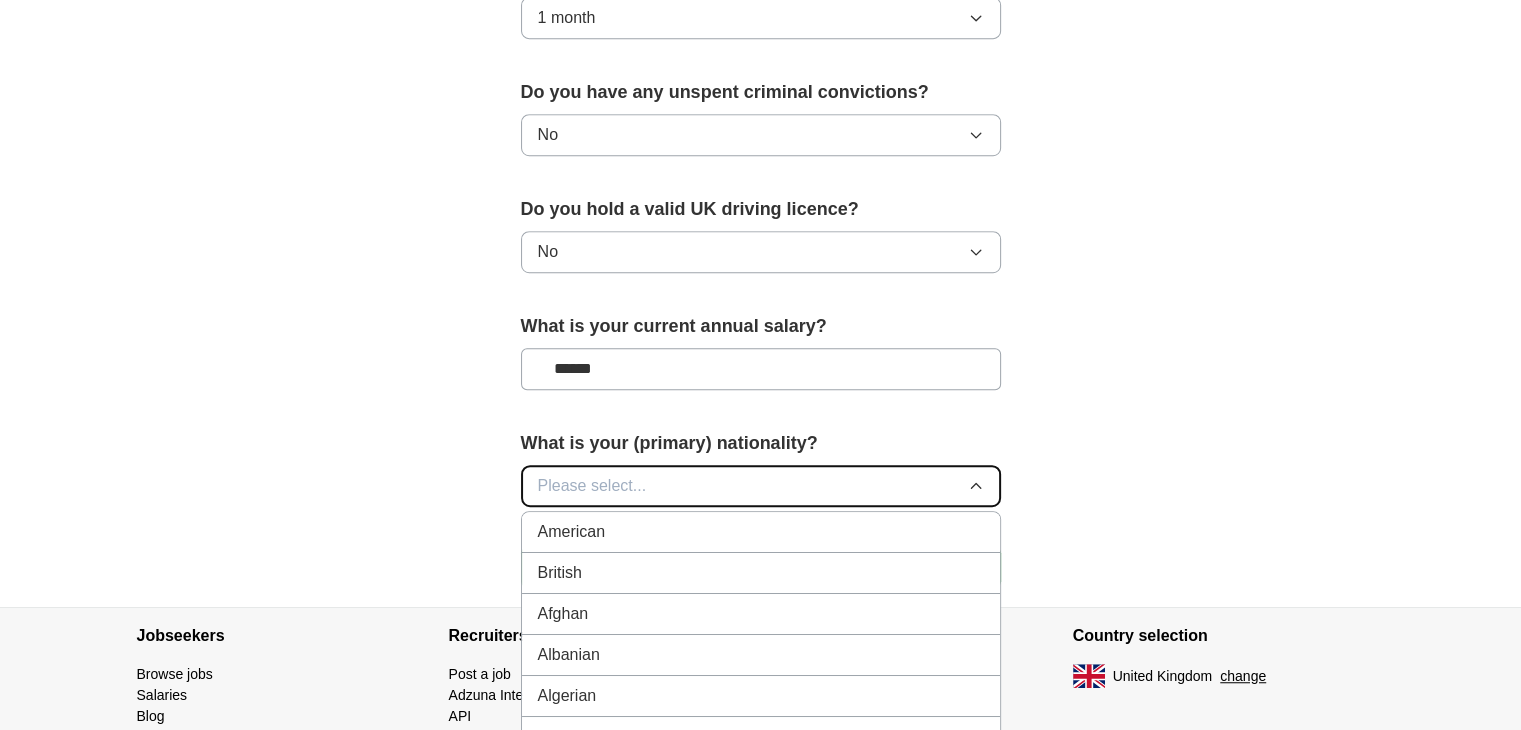 type 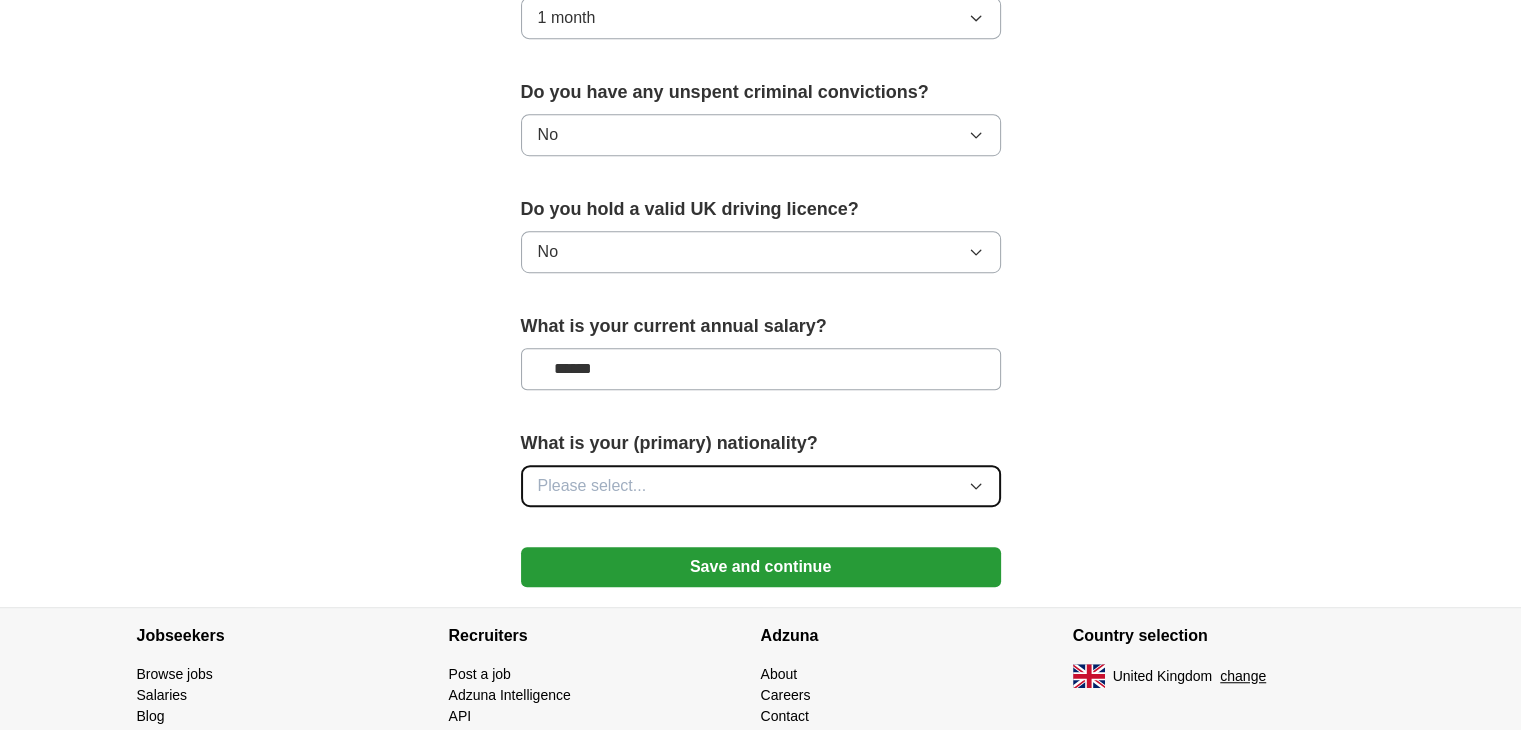 click on "Please select..." at bounding box center (761, 486) 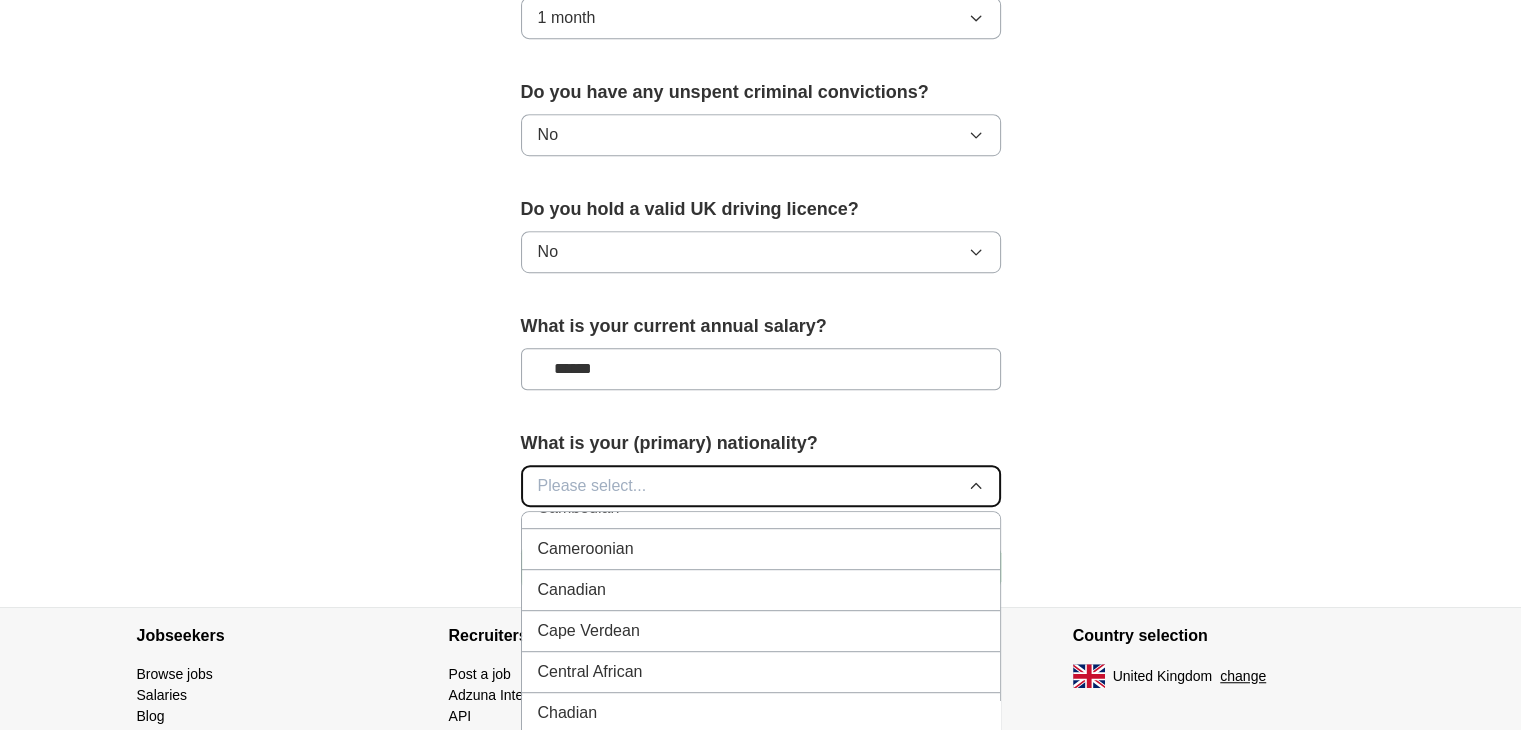 scroll, scrollTop: 1282, scrollLeft: 0, axis: vertical 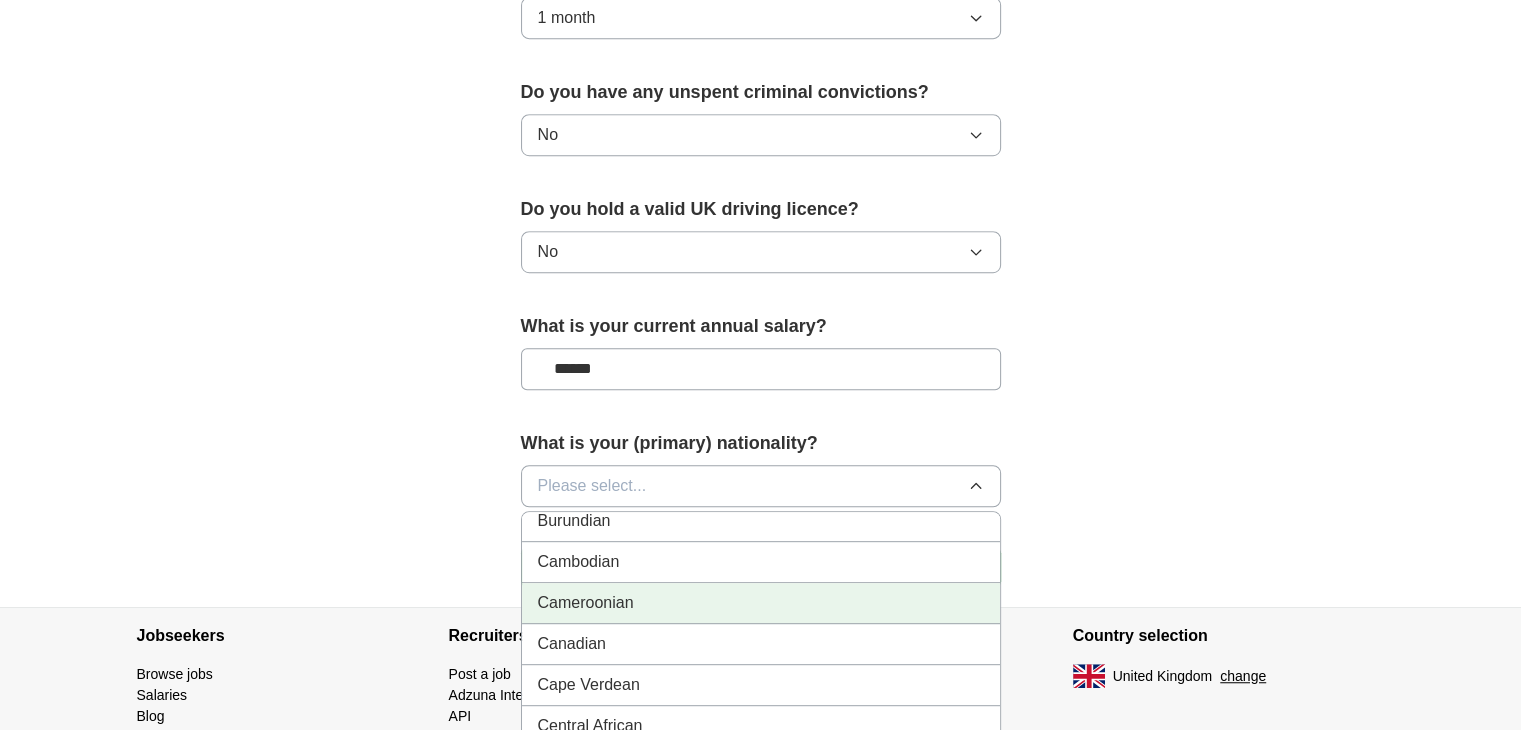 click on "Cameroonian" at bounding box center (761, 603) 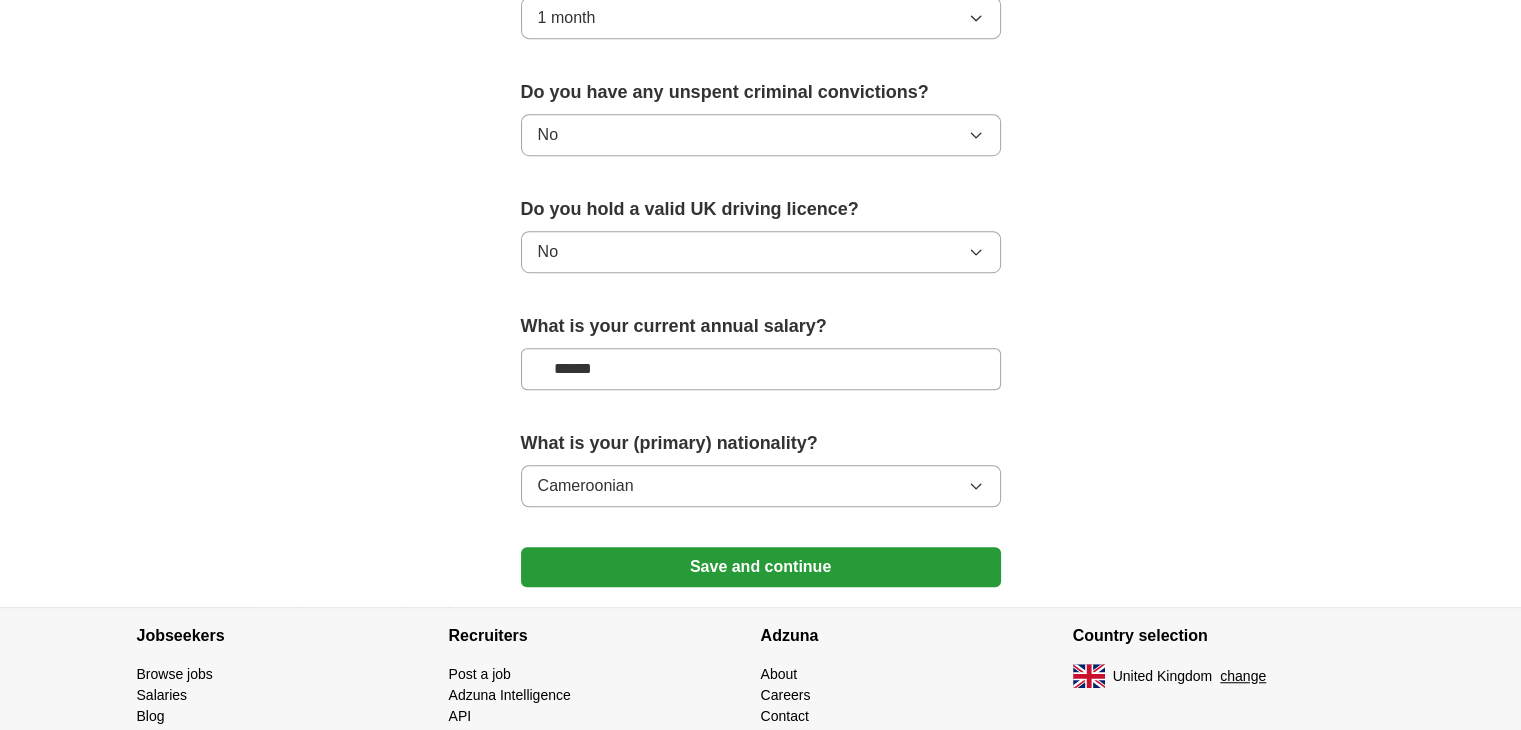 click on "ApplyIQ 🎉 You're applying , [FIRST] [LAST] !ApplyIQ will start searching for relevant jobs that match your profile - we'll notify you by email each time we submit an application 🚀 Boost your profile Unlock  up to  3x more applications  by answering these optional questions Address [STREET] [CITY], [STATE] [ZIP] [COUNTRY] Phone number [PHONE]" at bounding box center [761, -288] 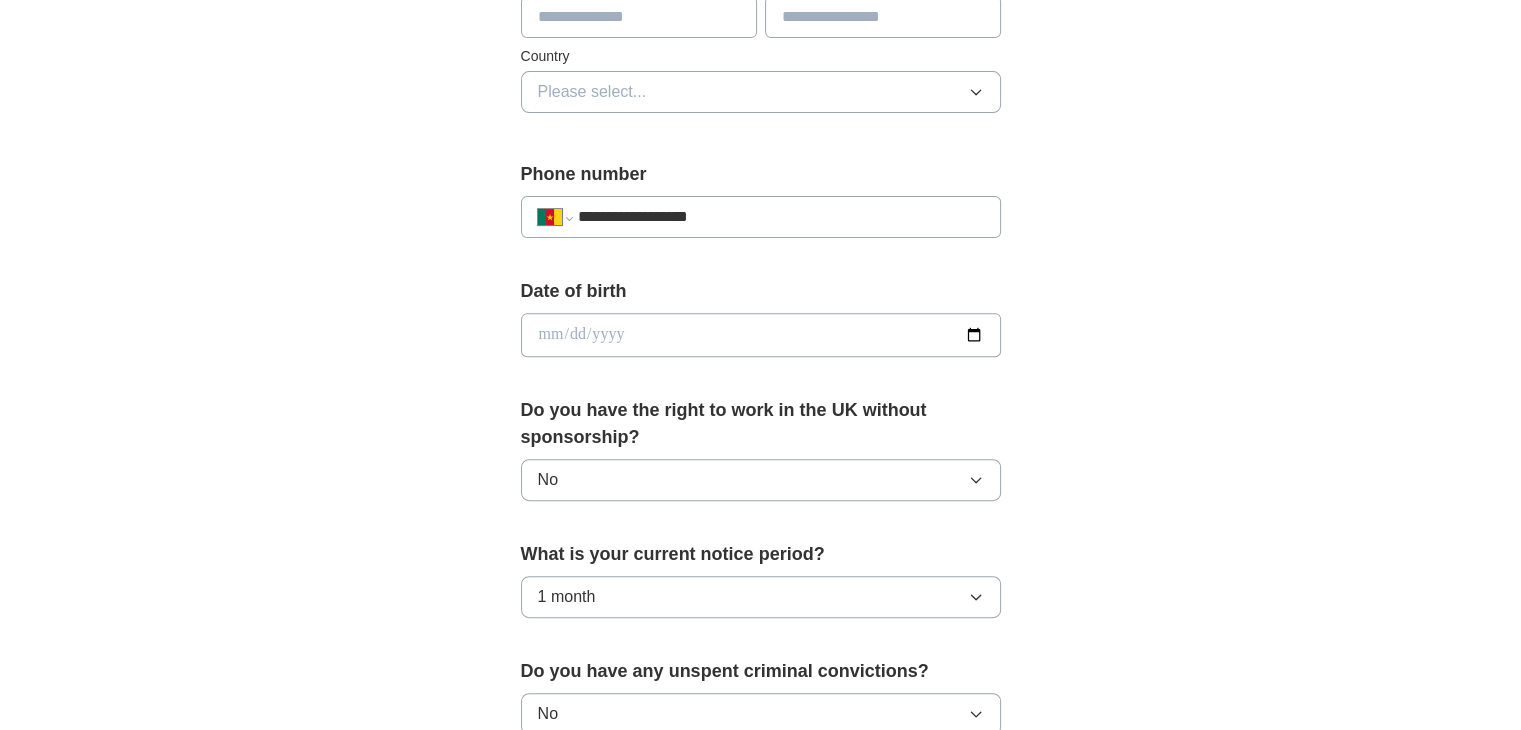 scroll, scrollTop: 659, scrollLeft: 0, axis: vertical 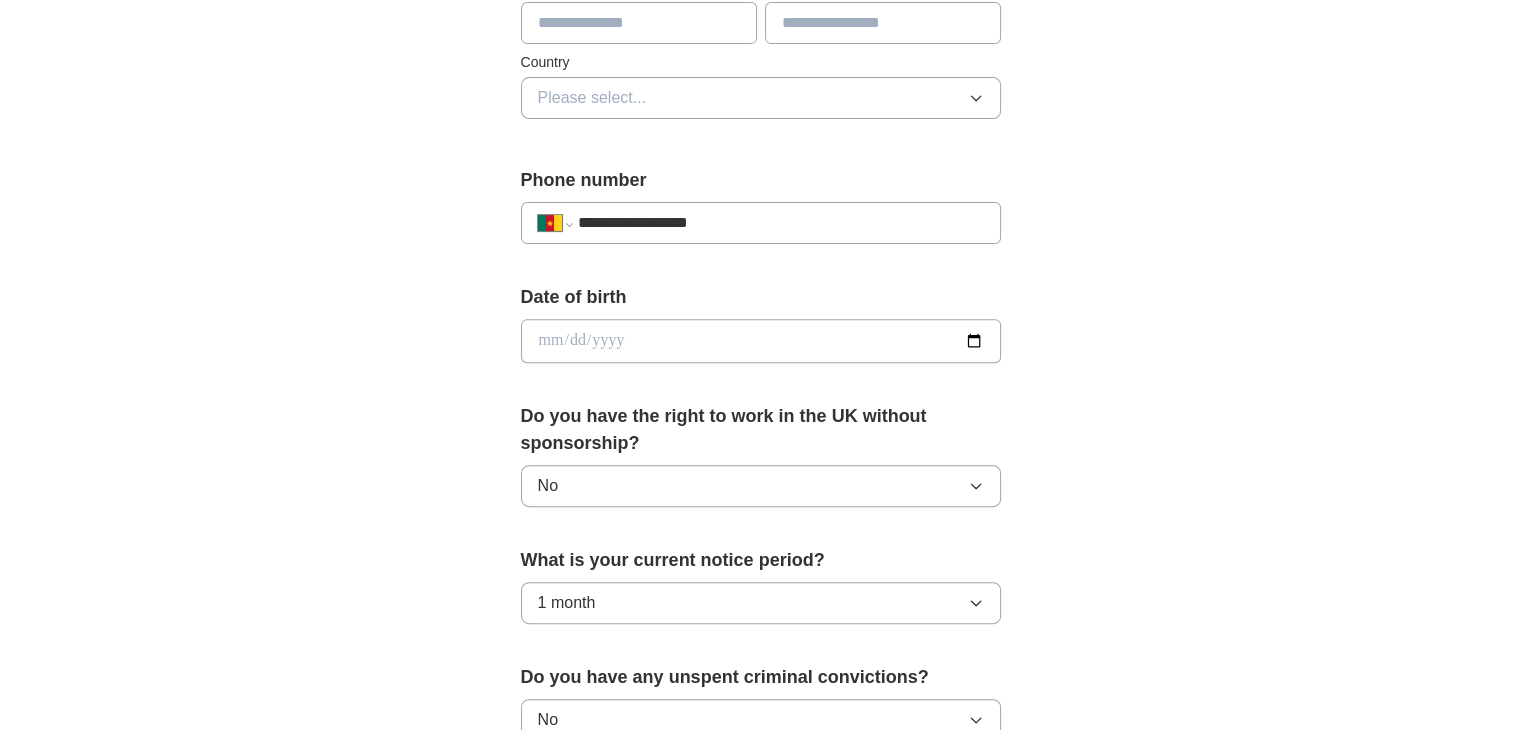 click at bounding box center (761, 341) 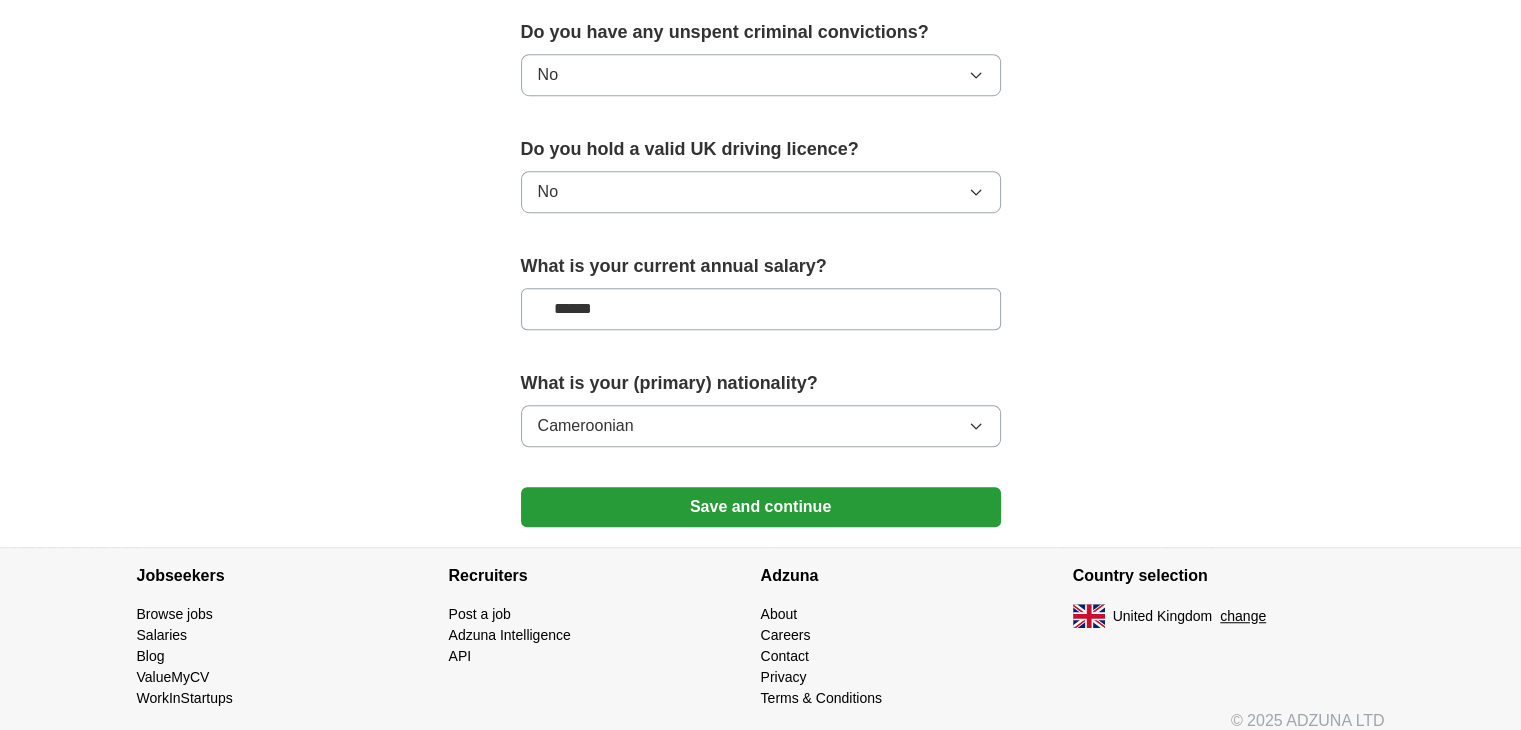 scroll, scrollTop: 1310, scrollLeft: 0, axis: vertical 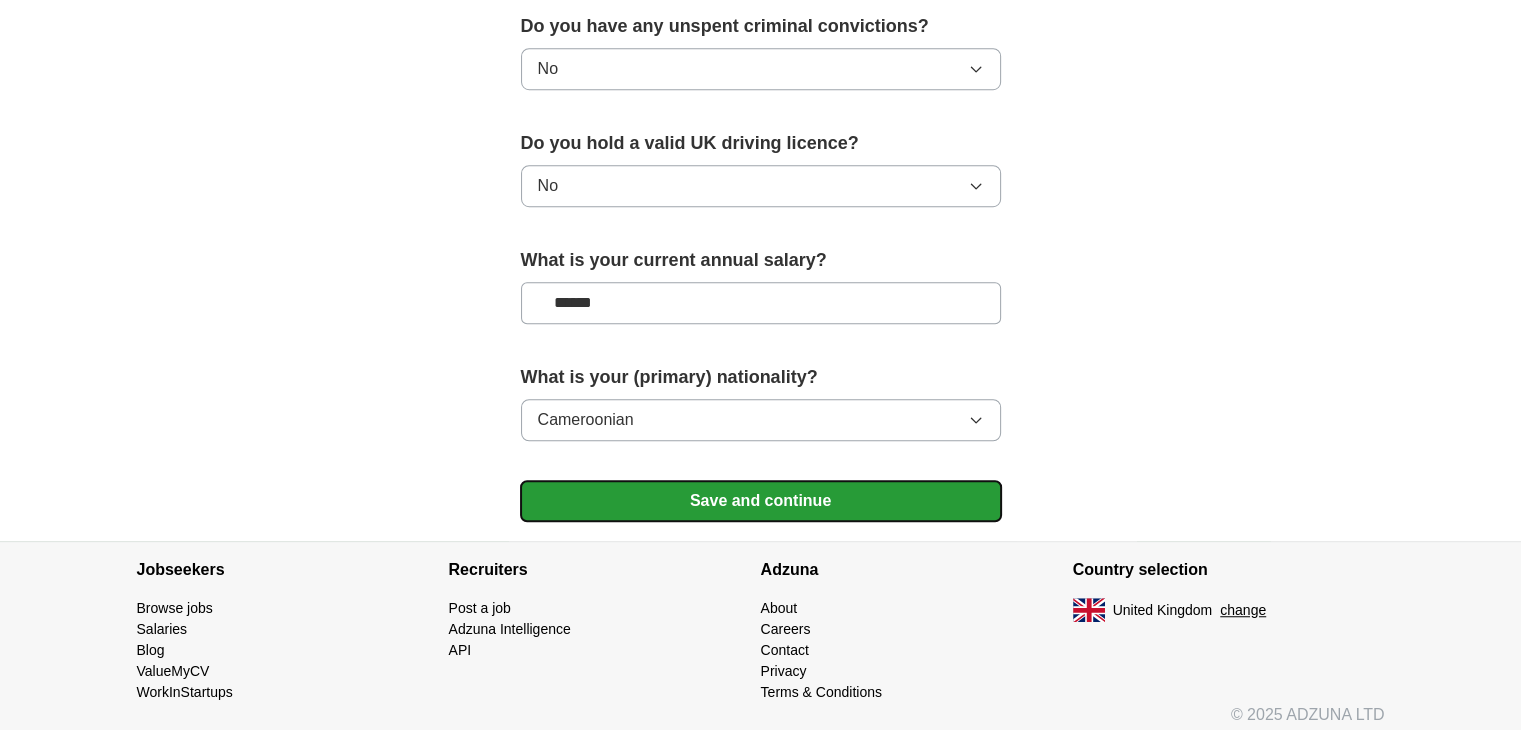 click on "Save and continue" at bounding box center (761, 501) 